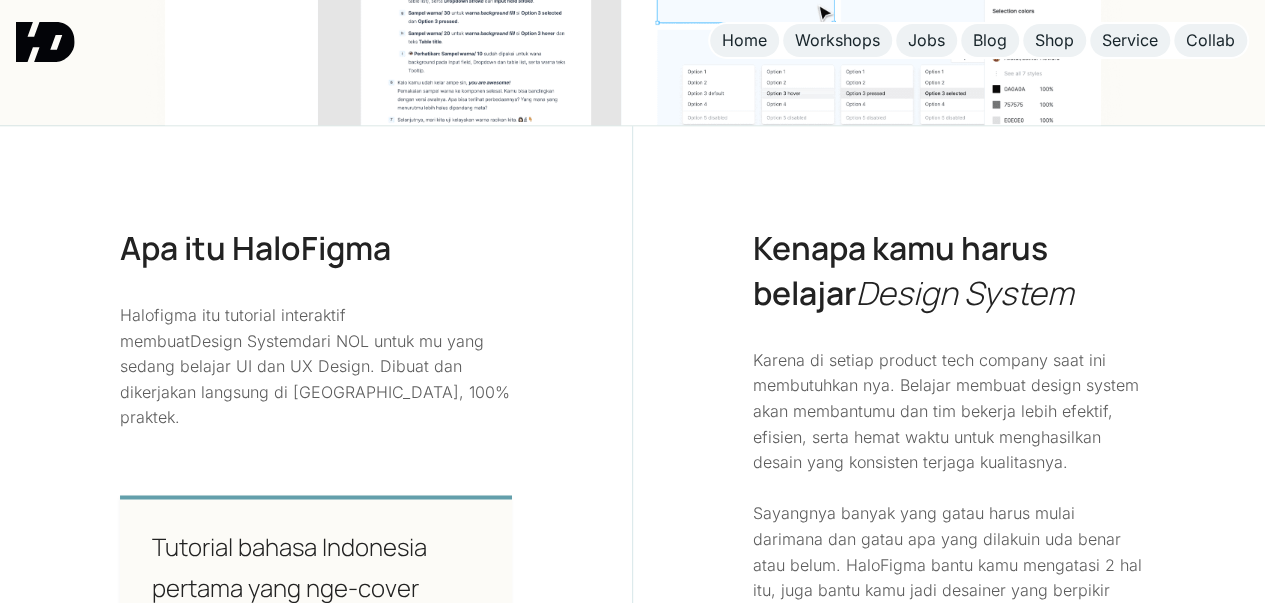 scroll, scrollTop: 1200, scrollLeft: 0, axis: vertical 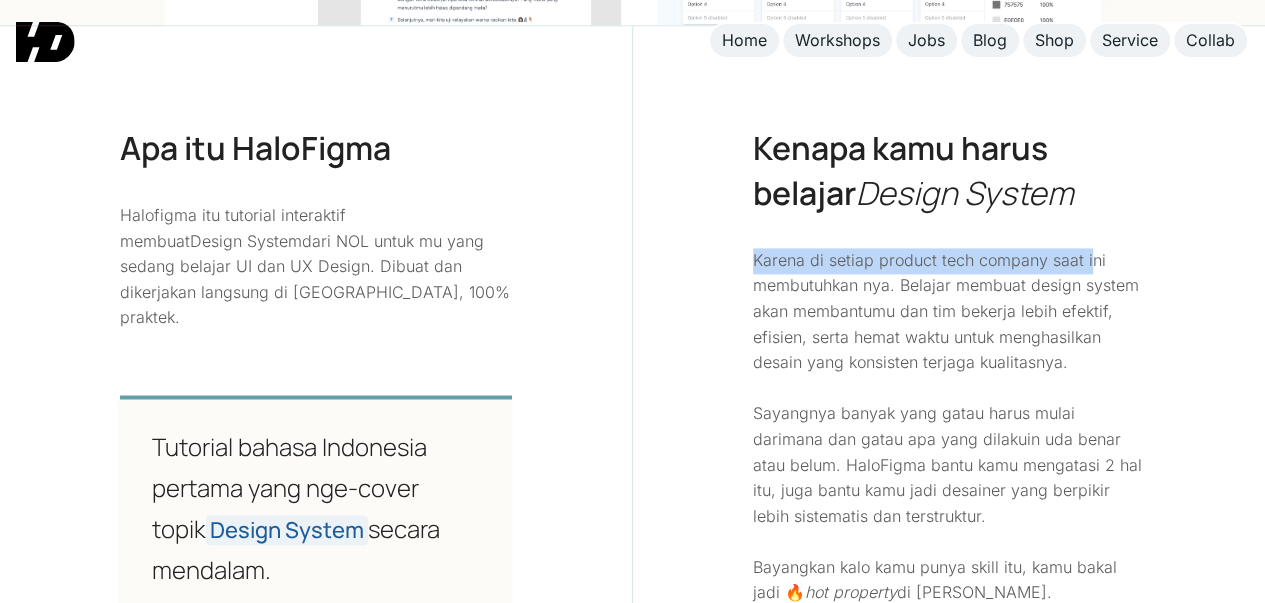 drag, startPoint x: 752, startPoint y: 253, endPoint x: 1089, endPoint y: 253, distance: 337 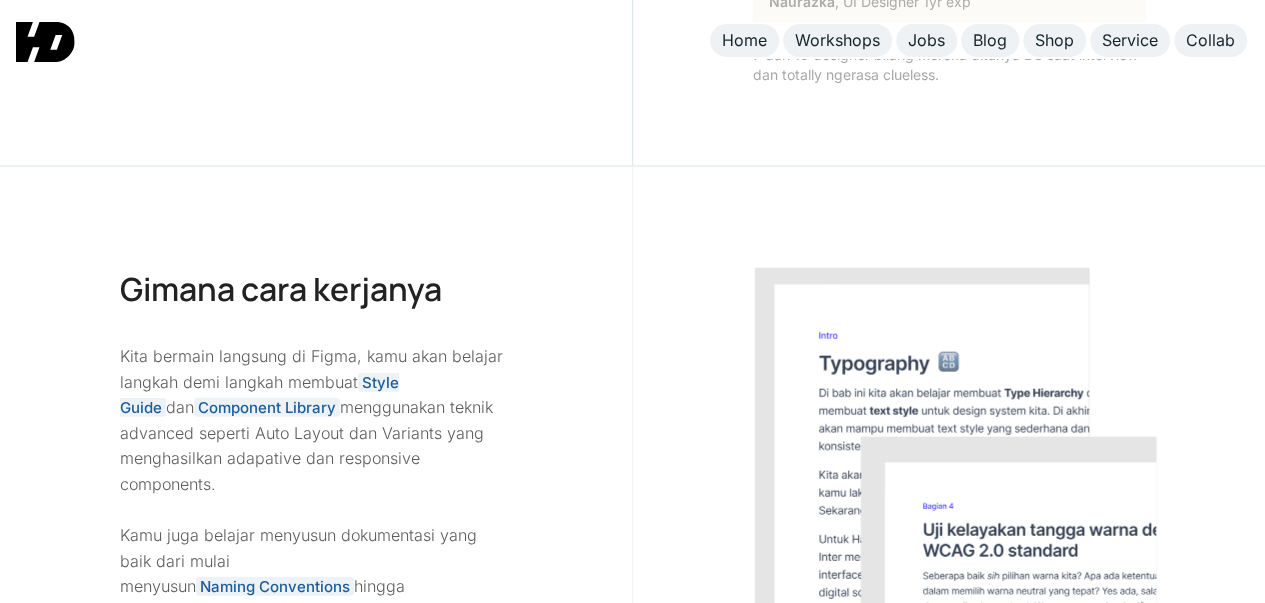 scroll, scrollTop: 2200, scrollLeft: 0, axis: vertical 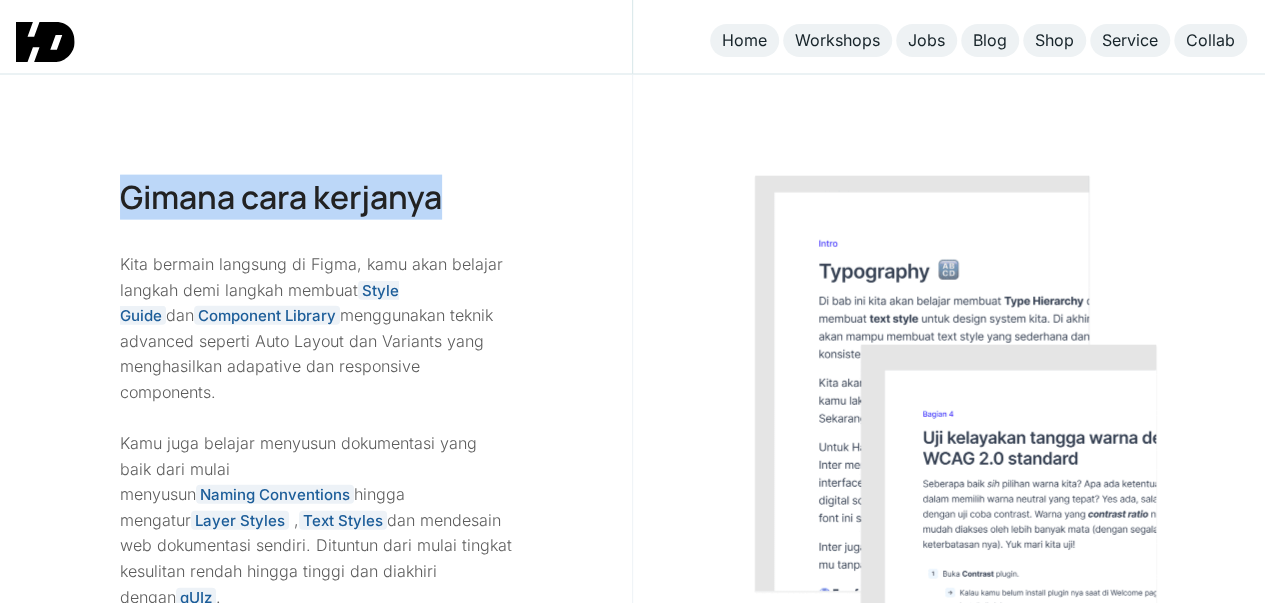 drag, startPoint x: 119, startPoint y: 198, endPoint x: 470, endPoint y: 209, distance: 351.17233 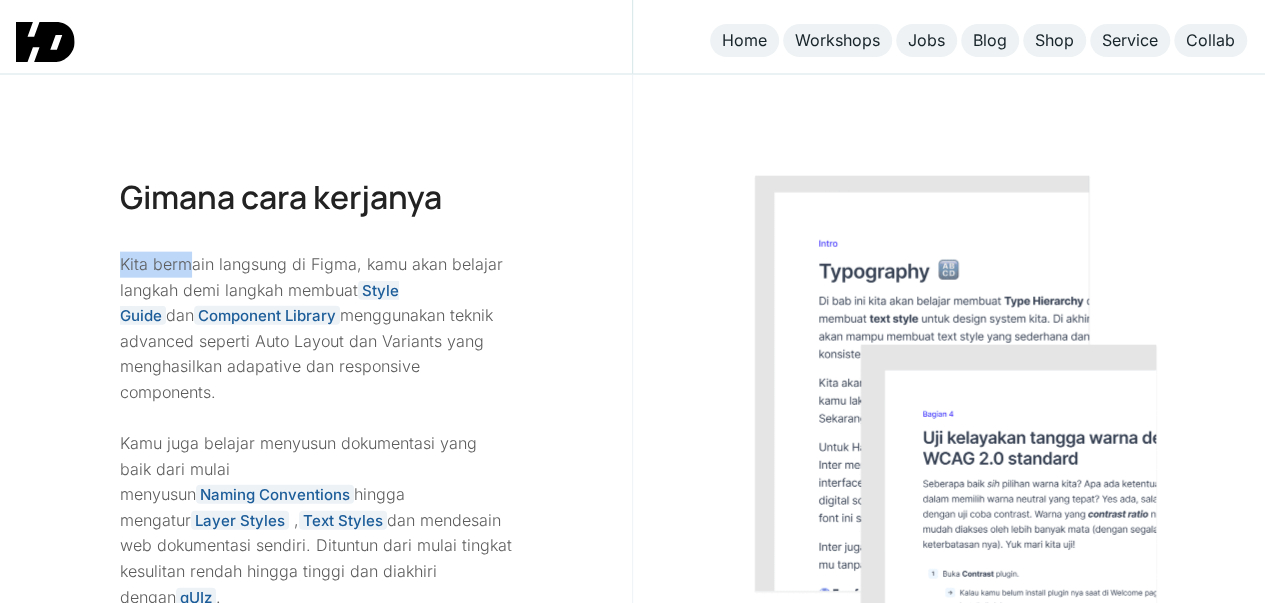 drag, startPoint x: 121, startPoint y: 257, endPoint x: 194, endPoint y: 260, distance: 73.061615 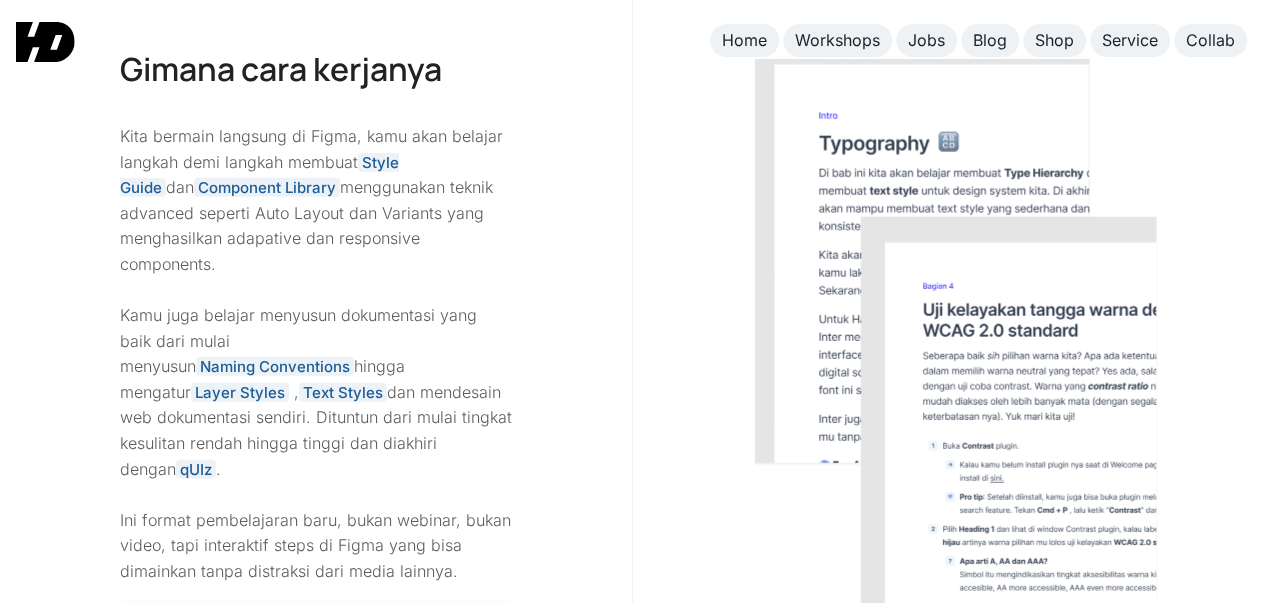 scroll, scrollTop: 2300, scrollLeft: 0, axis: vertical 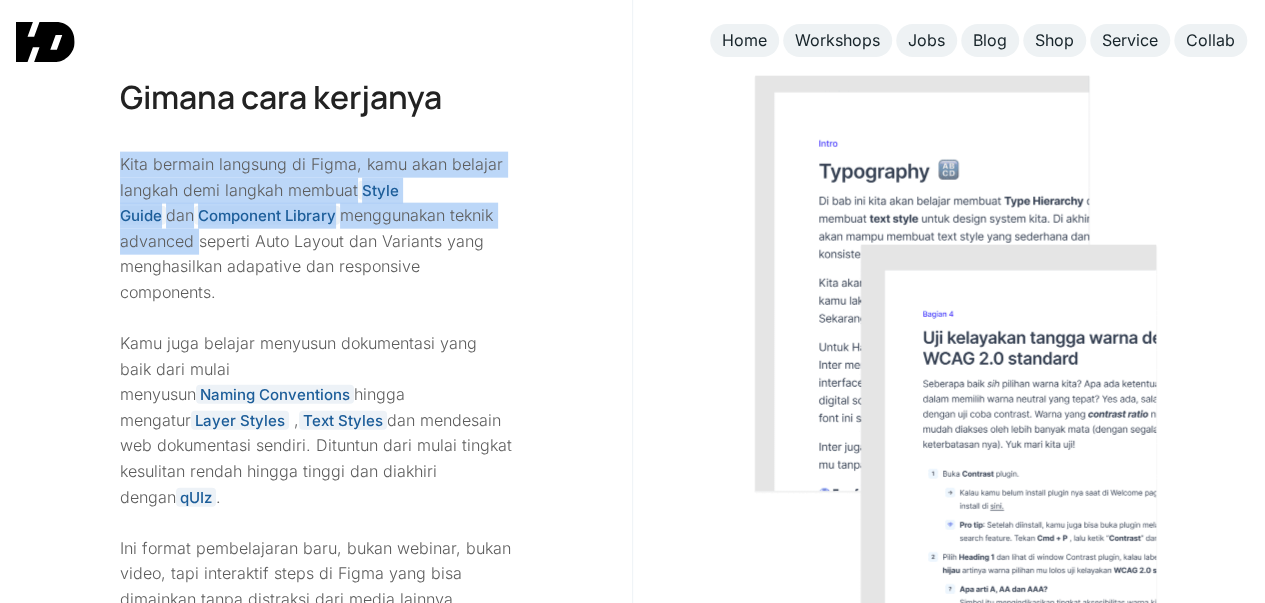 drag, startPoint x: 124, startPoint y: 163, endPoint x: 605, endPoint y: 220, distance: 484.36557 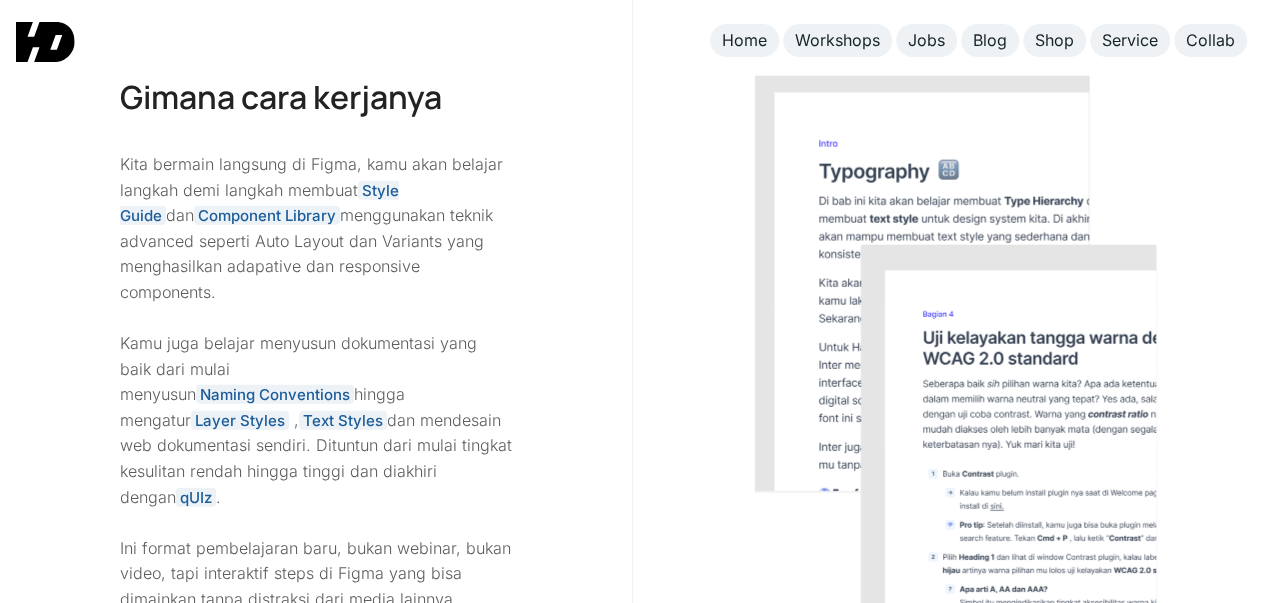 drag, startPoint x: 98, startPoint y: 241, endPoint x: 526, endPoint y: 269, distance: 428.91492 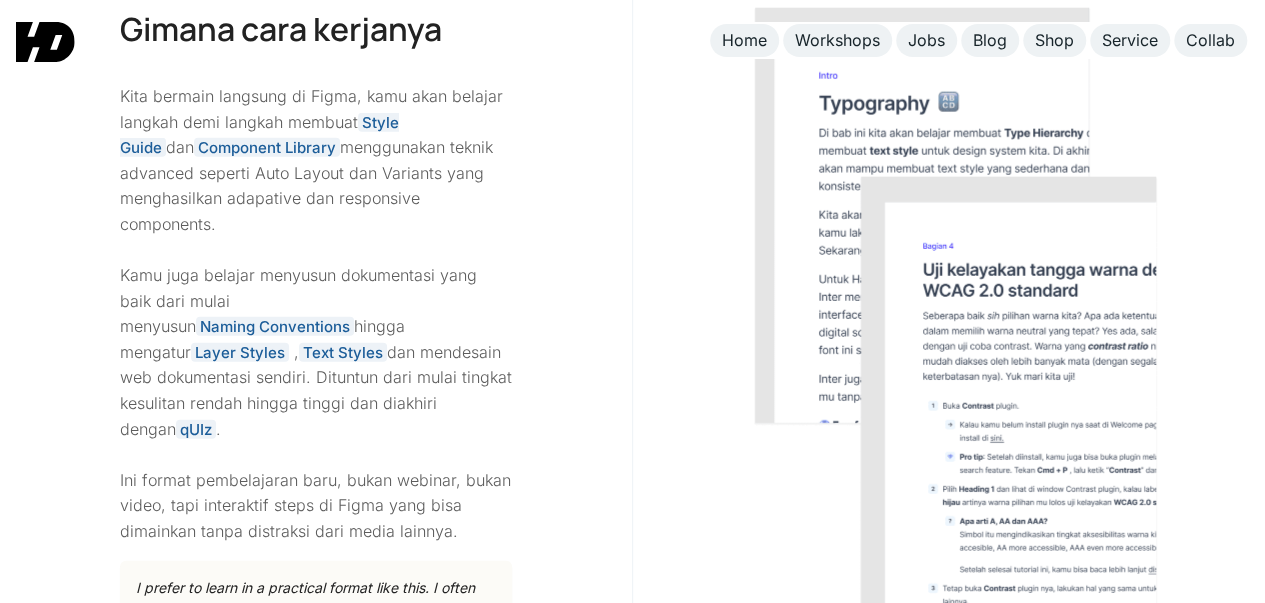 scroll, scrollTop: 2400, scrollLeft: 0, axis: vertical 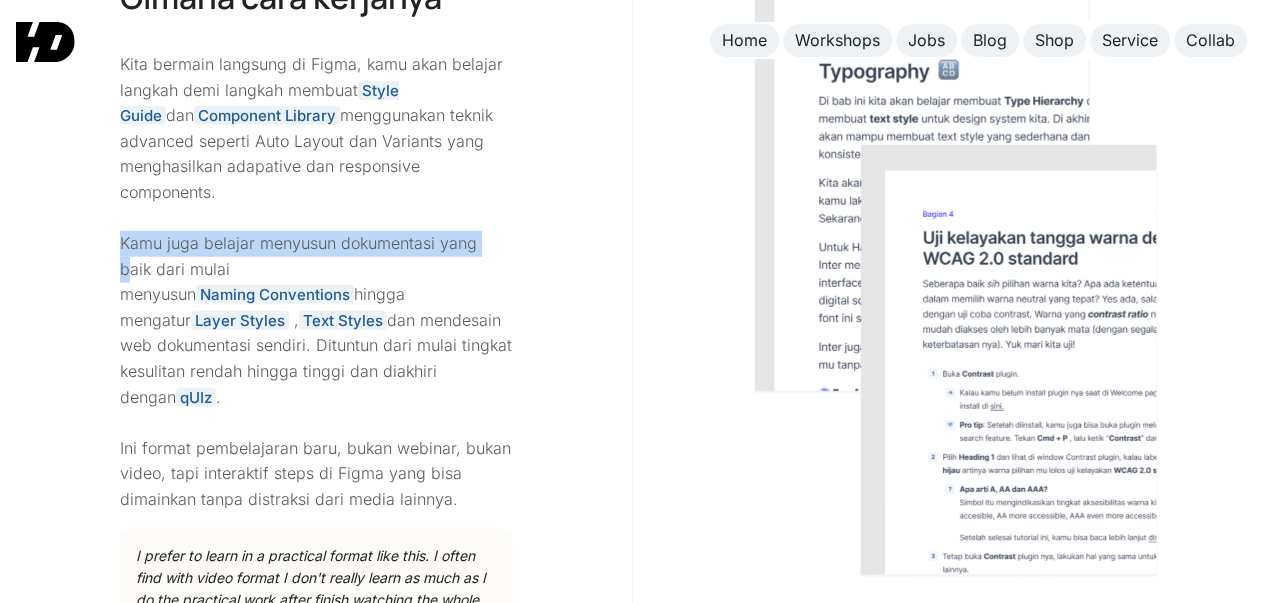 drag, startPoint x: 118, startPoint y: 213, endPoint x: 494, endPoint y: 230, distance: 376.38412 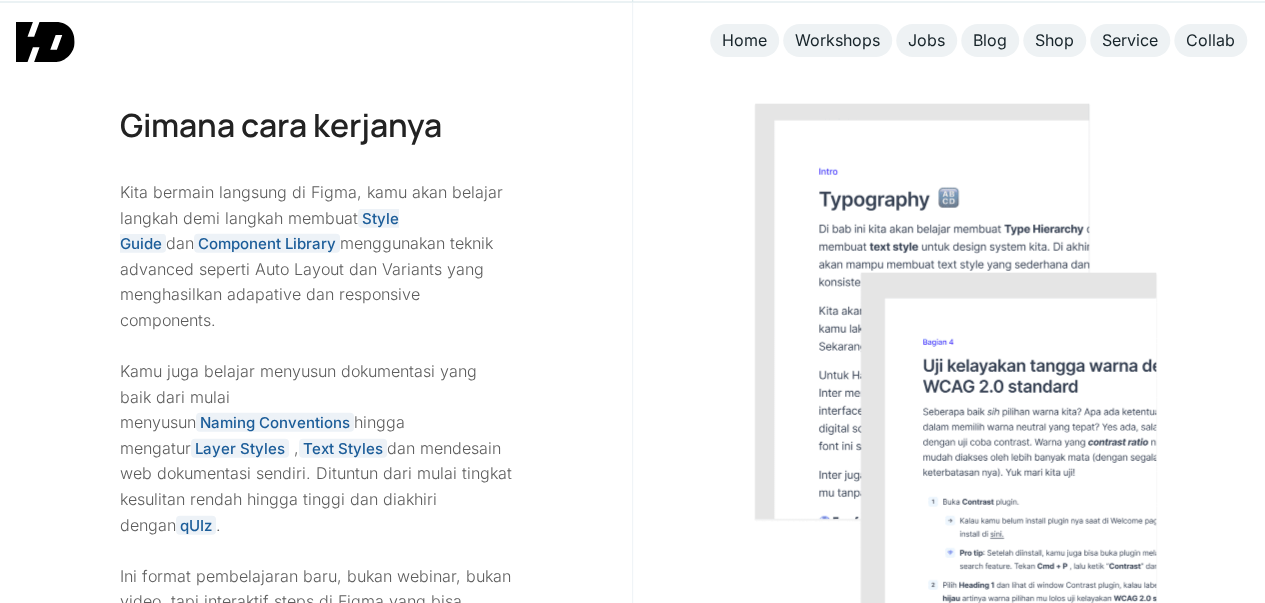 scroll, scrollTop: 2200, scrollLeft: 0, axis: vertical 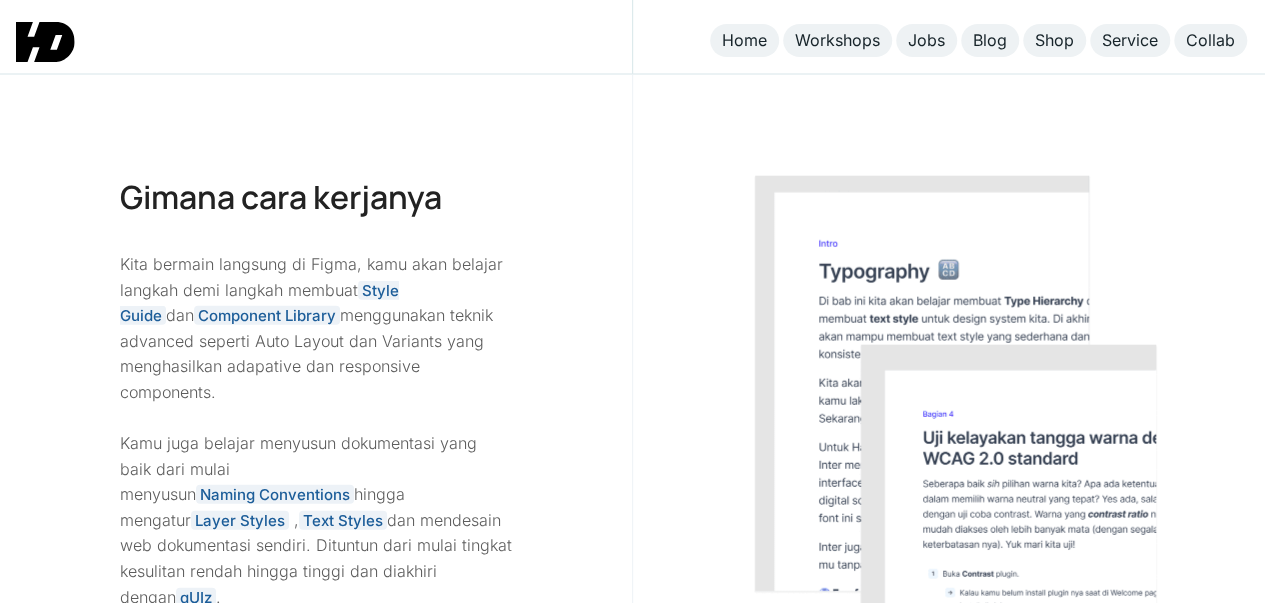 drag, startPoint x: 122, startPoint y: 255, endPoint x: 343, endPoint y: 242, distance: 221.38202 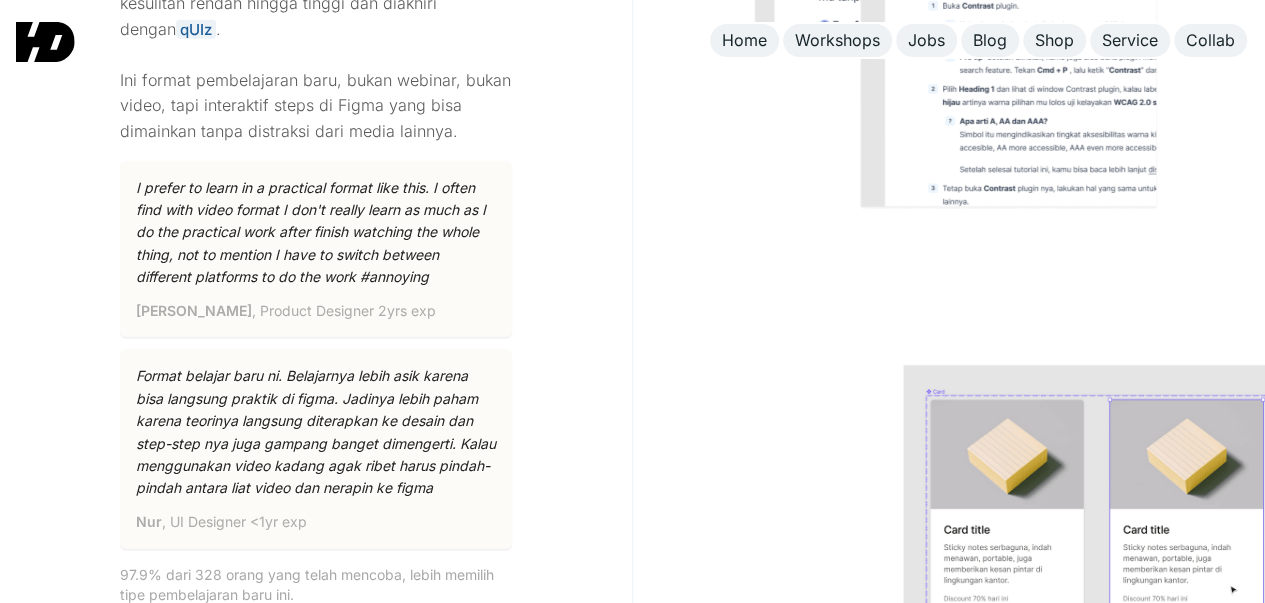 scroll, scrollTop: 2800, scrollLeft: 0, axis: vertical 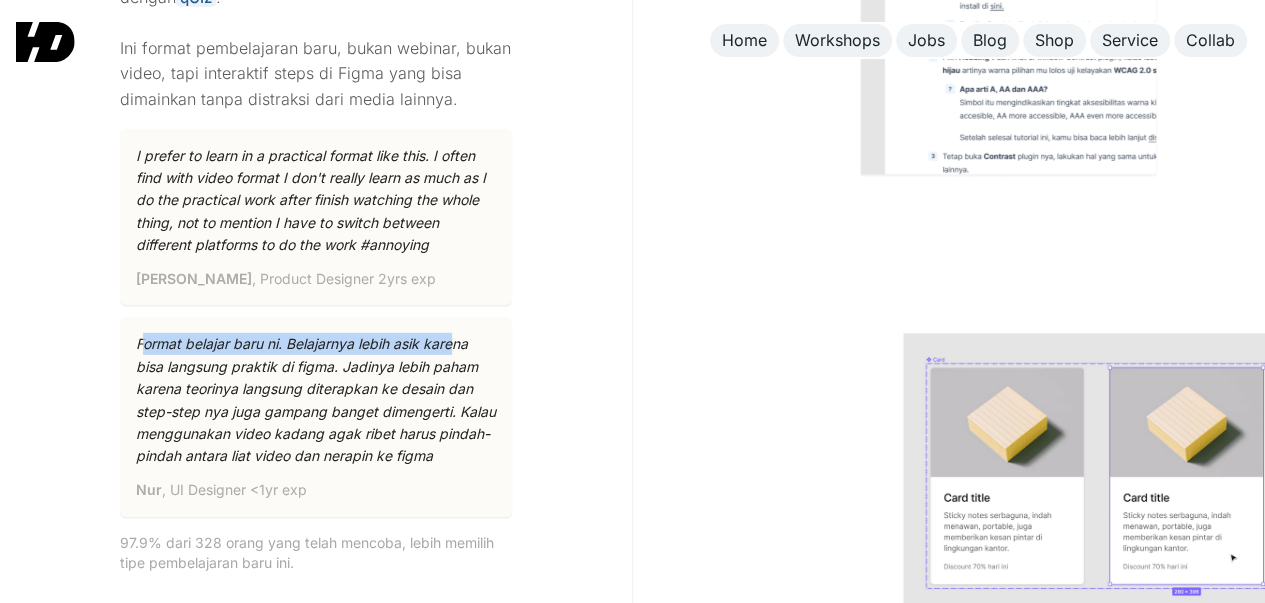 drag, startPoint x: 140, startPoint y: 289, endPoint x: 452, endPoint y: 272, distance: 312.4628 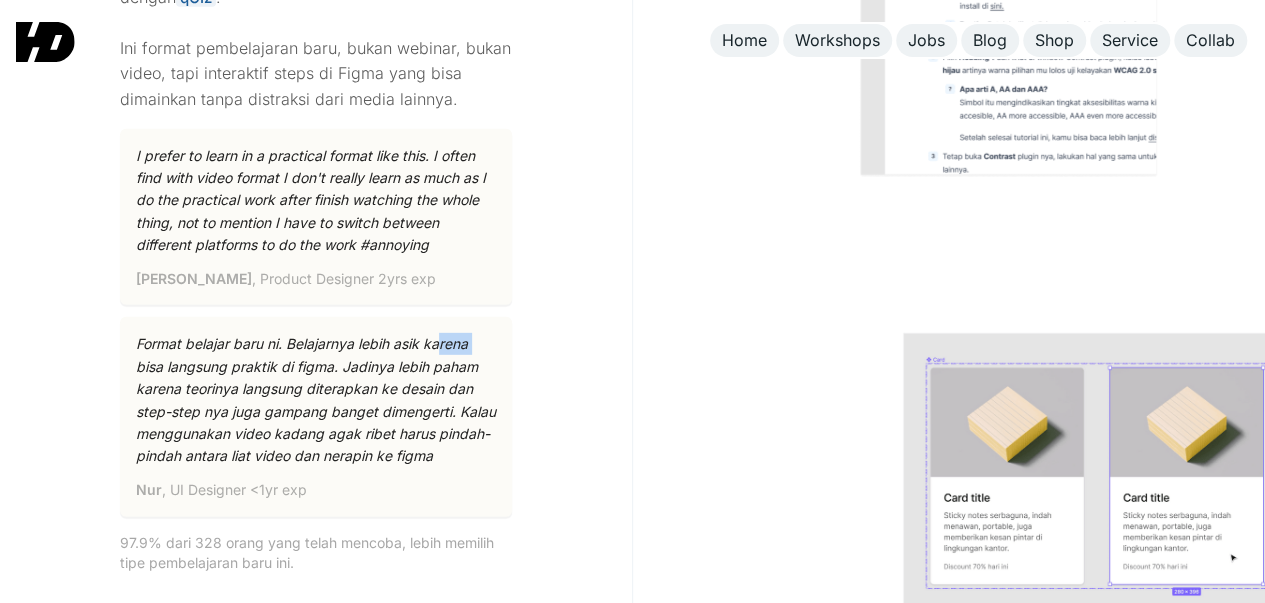 drag, startPoint x: 120, startPoint y: 306, endPoint x: 441, endPoint y: 296, distance: 321.15573 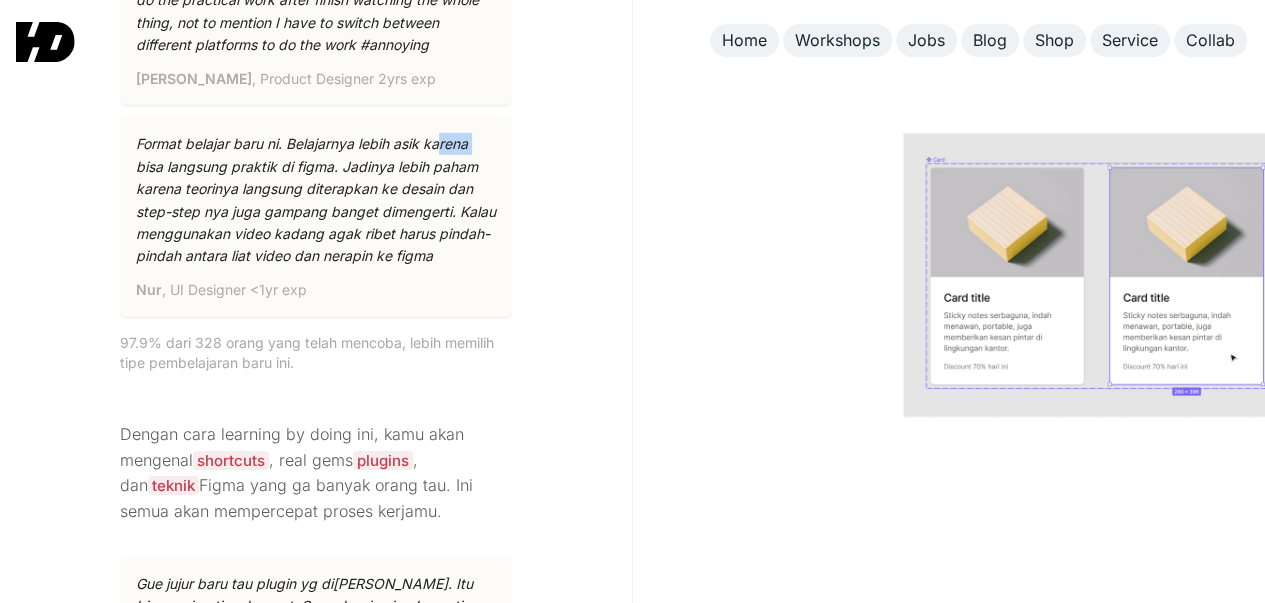 scroll, scrollTop: 3100, scrollLeft: 0, axis: vertical 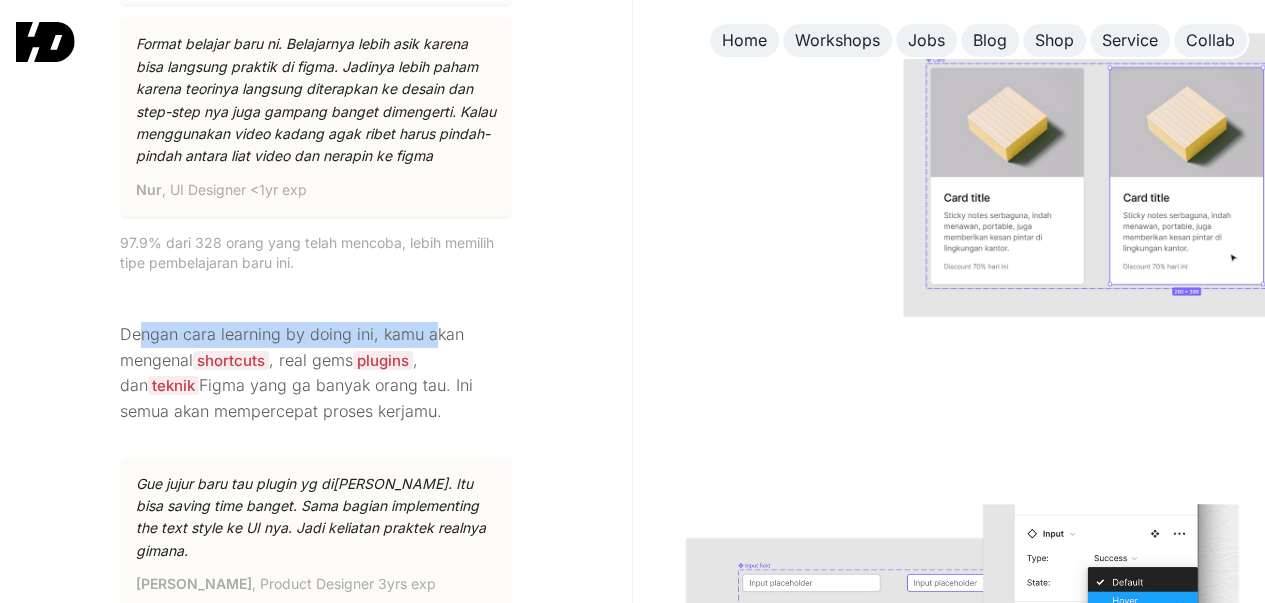 drag, startPoint x: 138, startPoint y: 287, endPoint x: 434, endPoint y: 272, distance: 296.37982 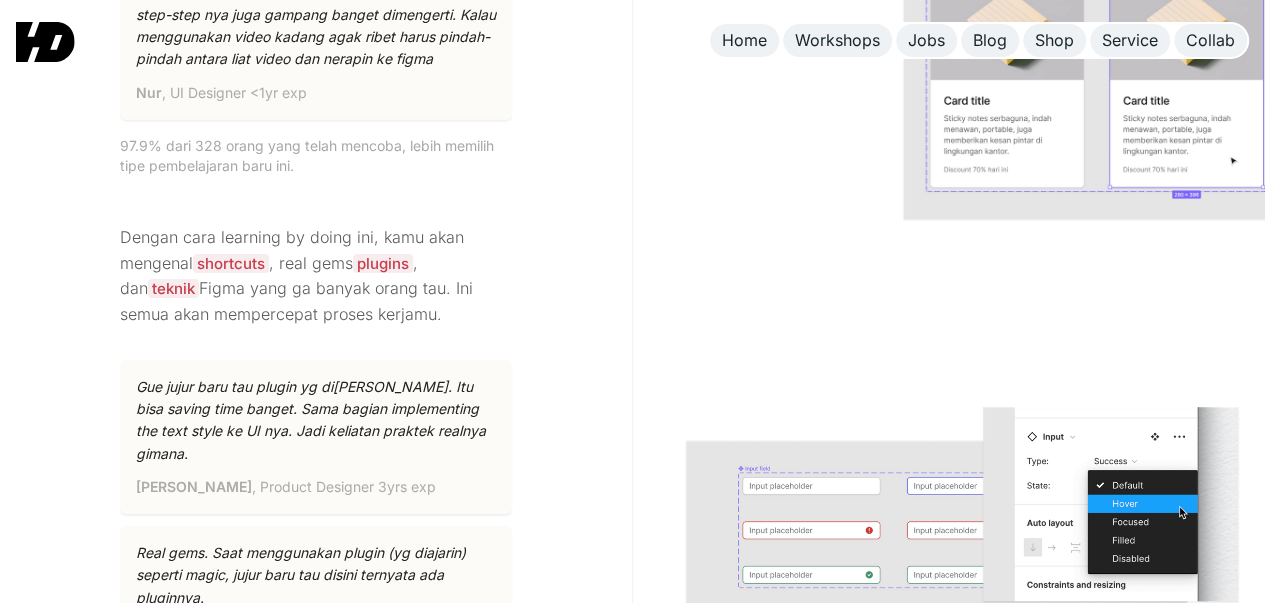 scroll, scrollTop: 3200, scrollLeft: 0, axis: vertical 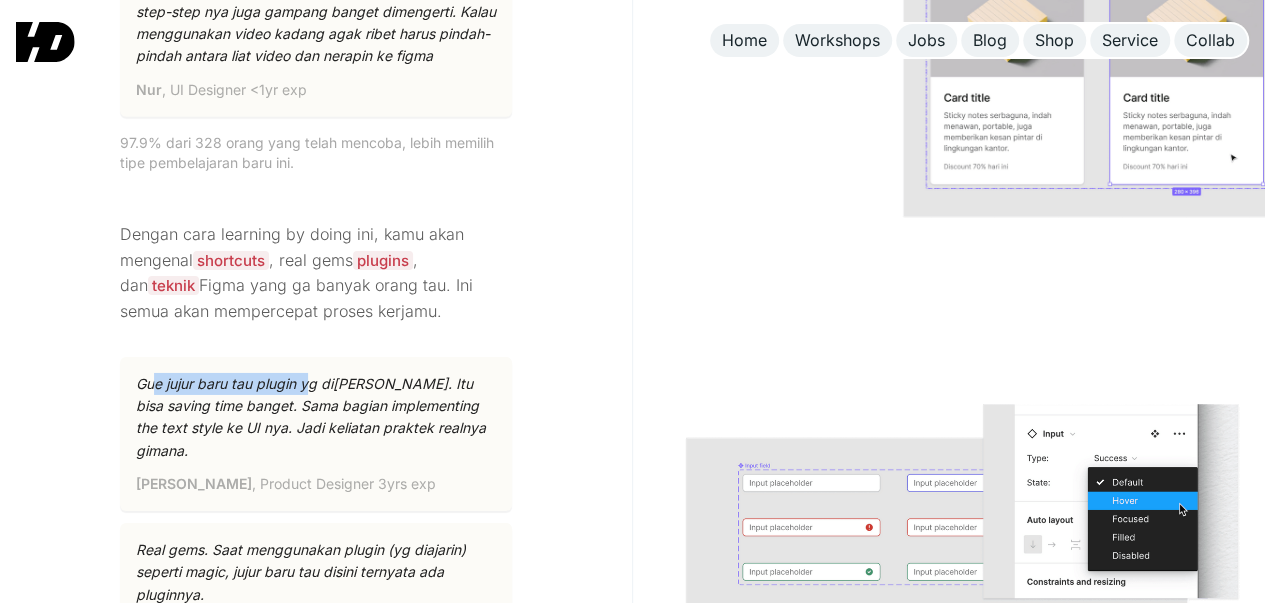 drag, startPoint x: 156, startPoint y: 329, endPoint x: 312, endPoint y: 315, distance: 156.62694 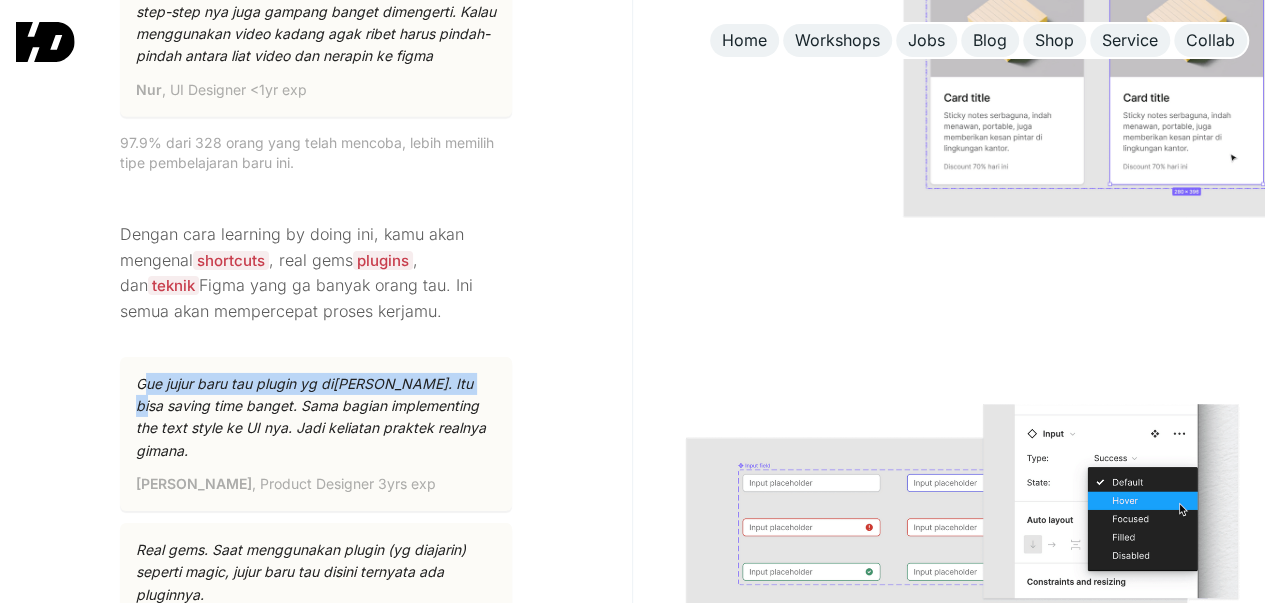 drag, startPoint x: 144, startPoint y: 335, endPoint x: 470, endPoint y: 309, distance: 327.03516 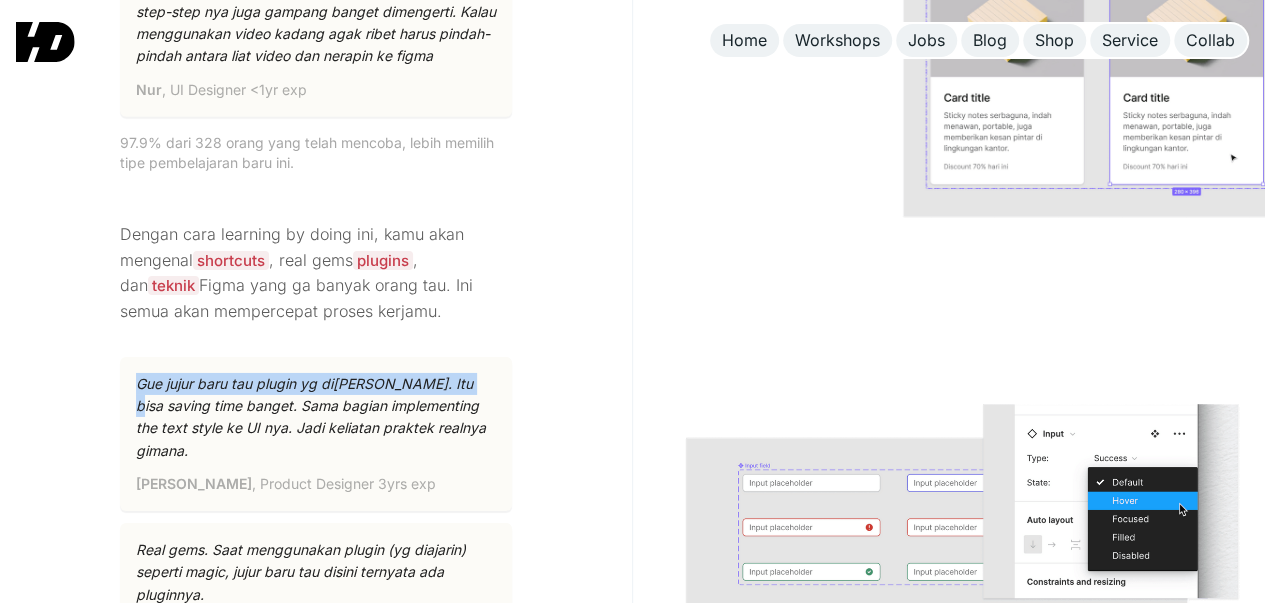 drag, startPoint x: 133, startPoint y: 331, endPoint x: 450, endPoint y: 303, distance: 318.2342 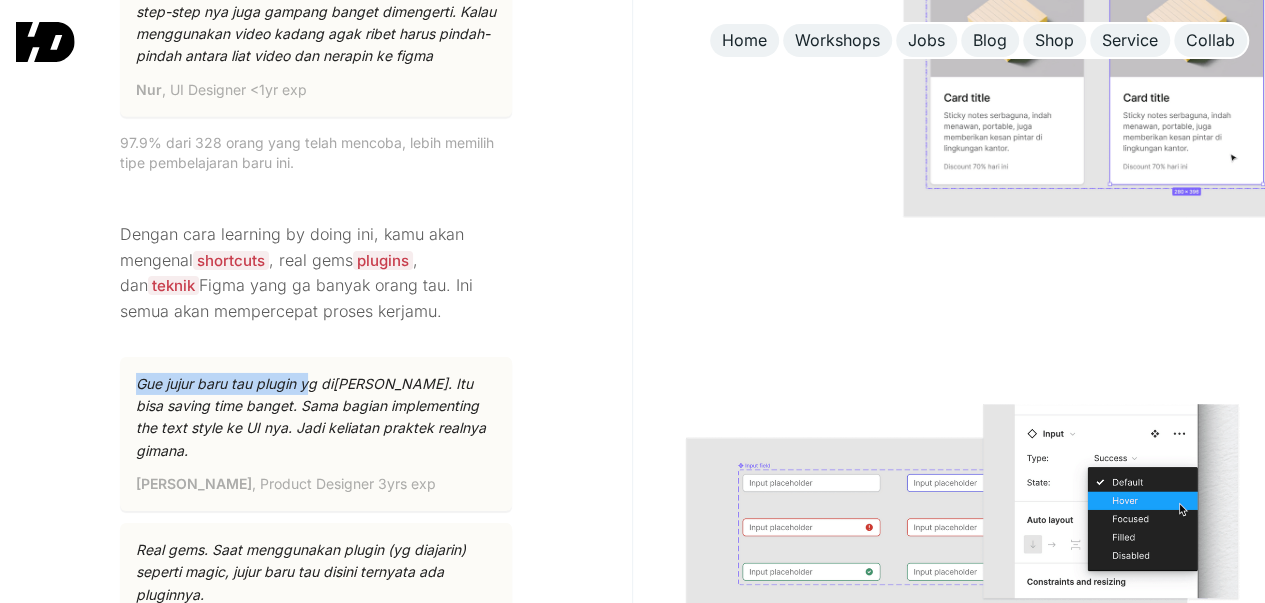 drag, startPoint x: 126, startPoint y: 336, endPoint x: 288, endPoint y: 341, distance: 162.07715 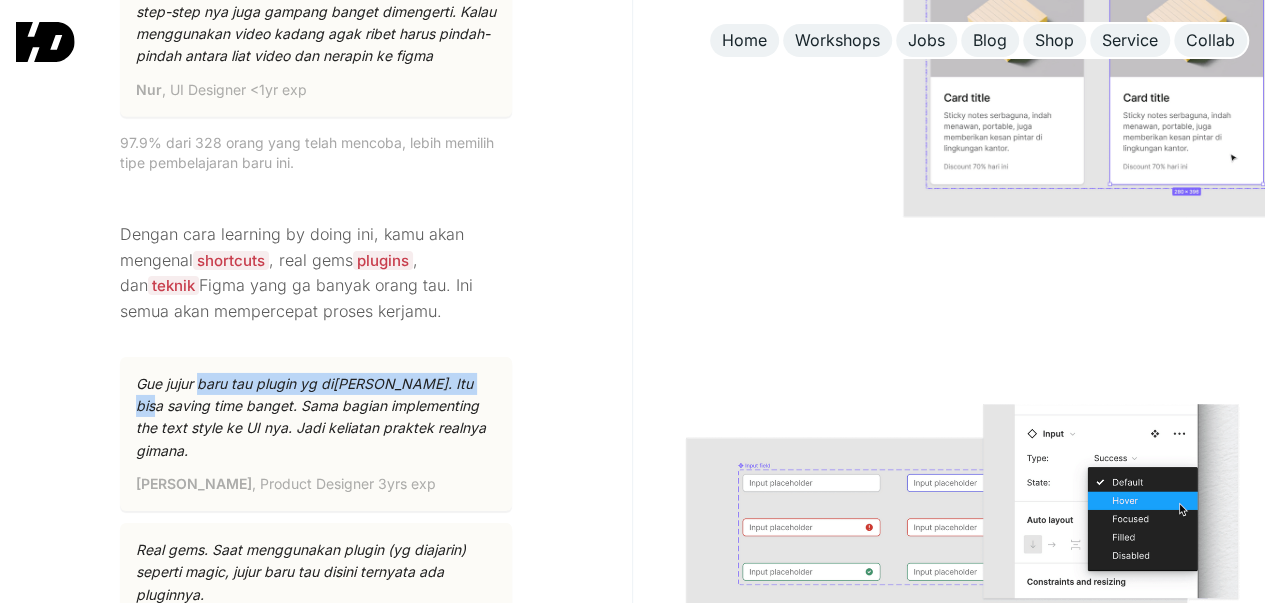 drag, startPoint x: 124, startPoint y: 349, endPoint x: 214, endPoint y: 337, distance: 90.79648 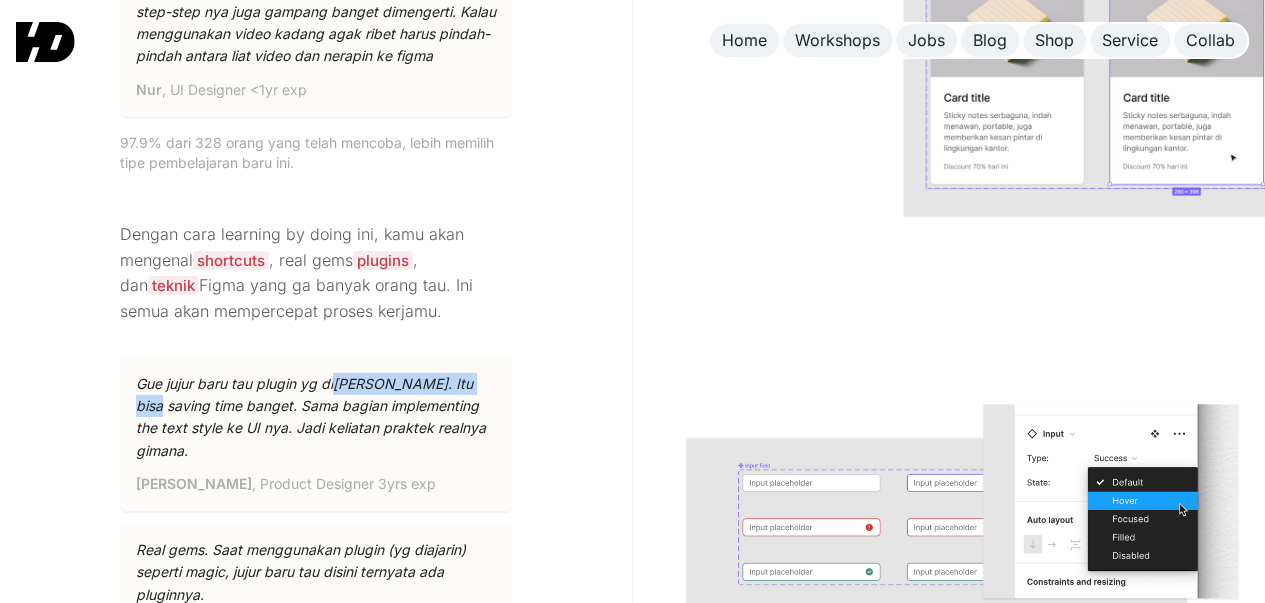 drag, startPoint x: 140, startPoint y: 353, endPoint x: 334, endPoint y: 343, distance: 194.25757 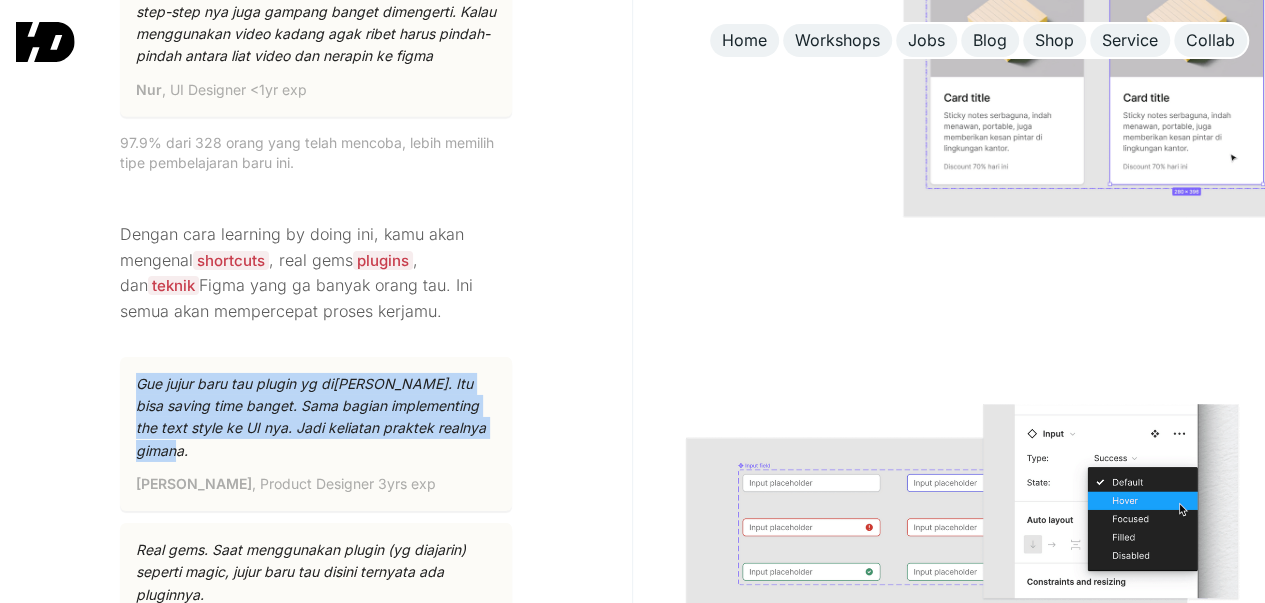 drag, startPoint x: 139, startPoint y: 325, endPoint x: 252, endPoint y: 391, distance: 130.86252 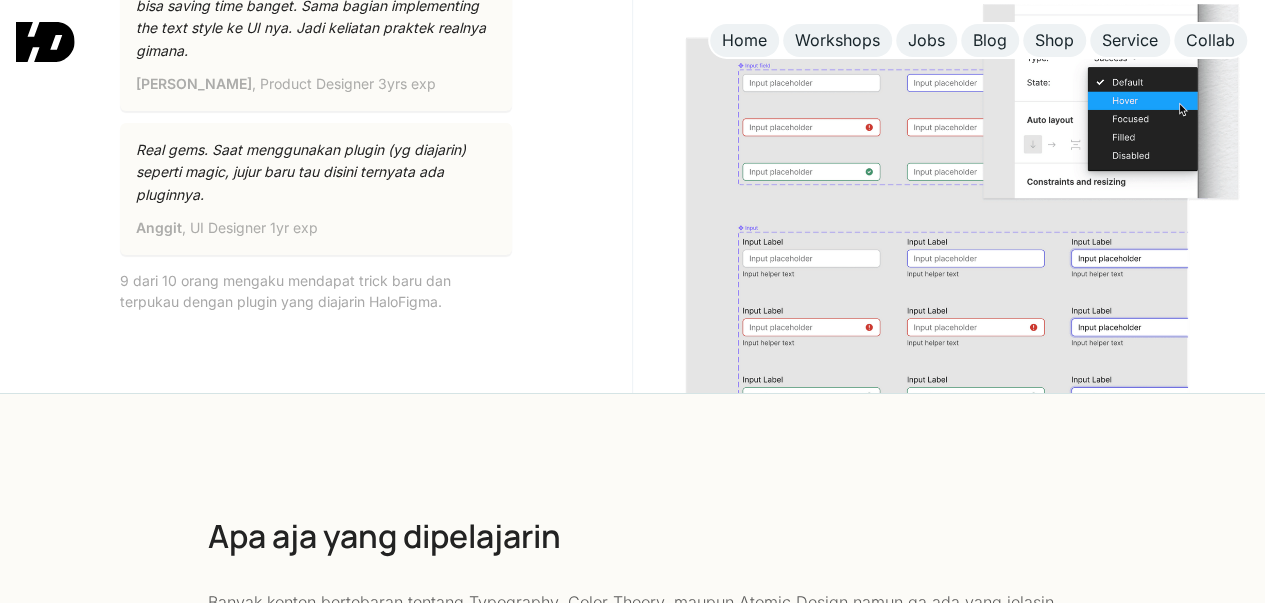 scroll, scrollTop: 3500, scrollLeft: 0, axis: vertical 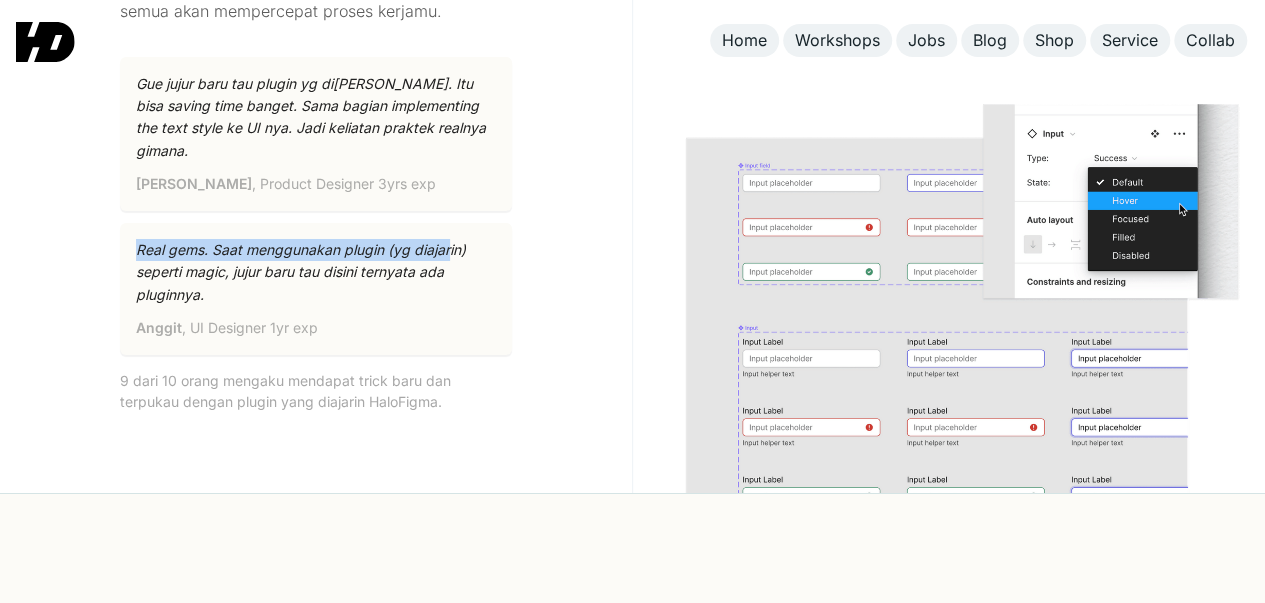 drag, startPoint x: 132, startPoint y: 195, endPoint x: 350, endPoint y: 196, distance: 218.00229 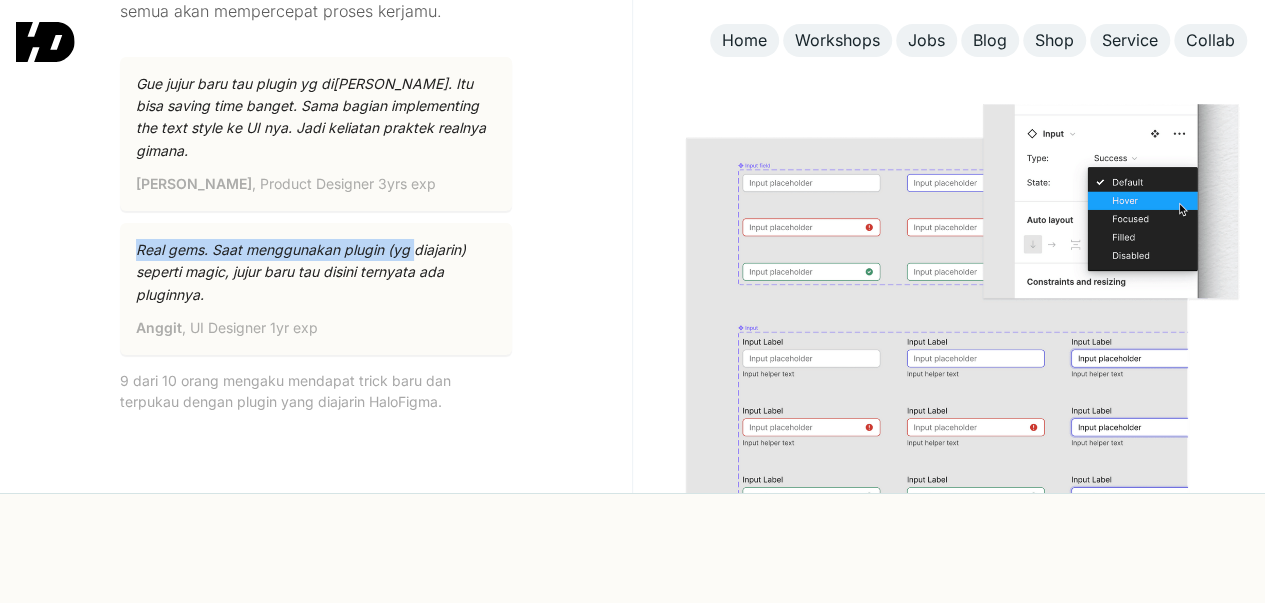 click on "Real gems. Saat menggunakan plugin (yg diajarin) seperti magic, jujur baru tau disini ternyata ada pluginnya." at bounding box center [316, 272] 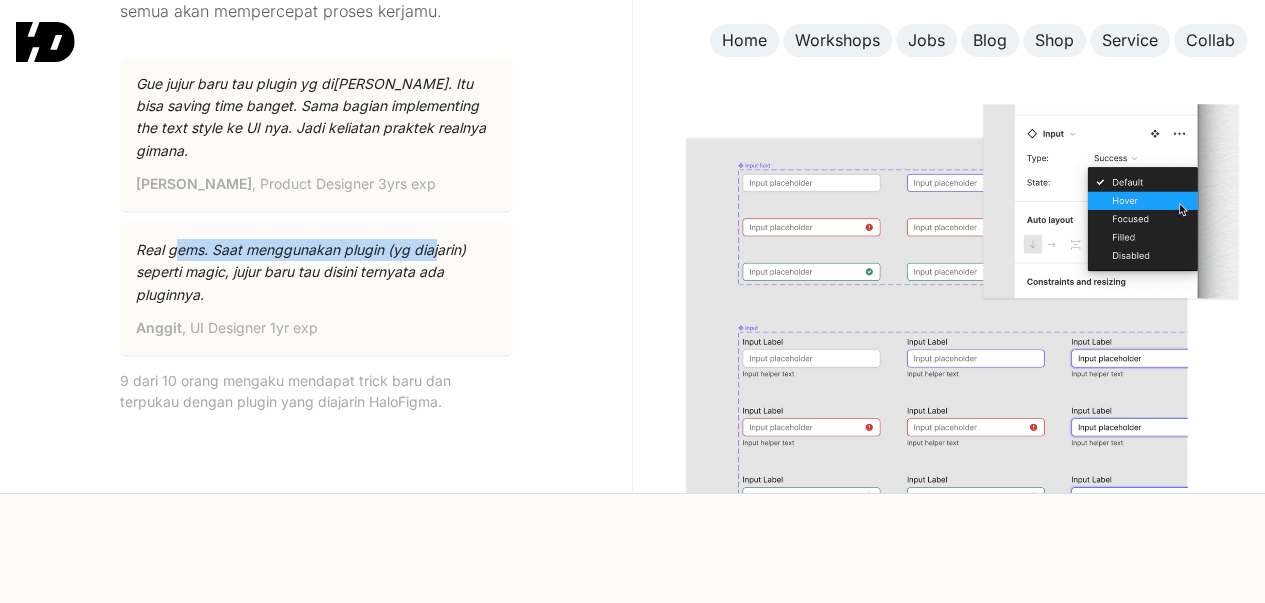 drag, startPoint x: 172, startPoint y: 197, endPoint x: 428, endPoint y: 188, distance: 256.15814 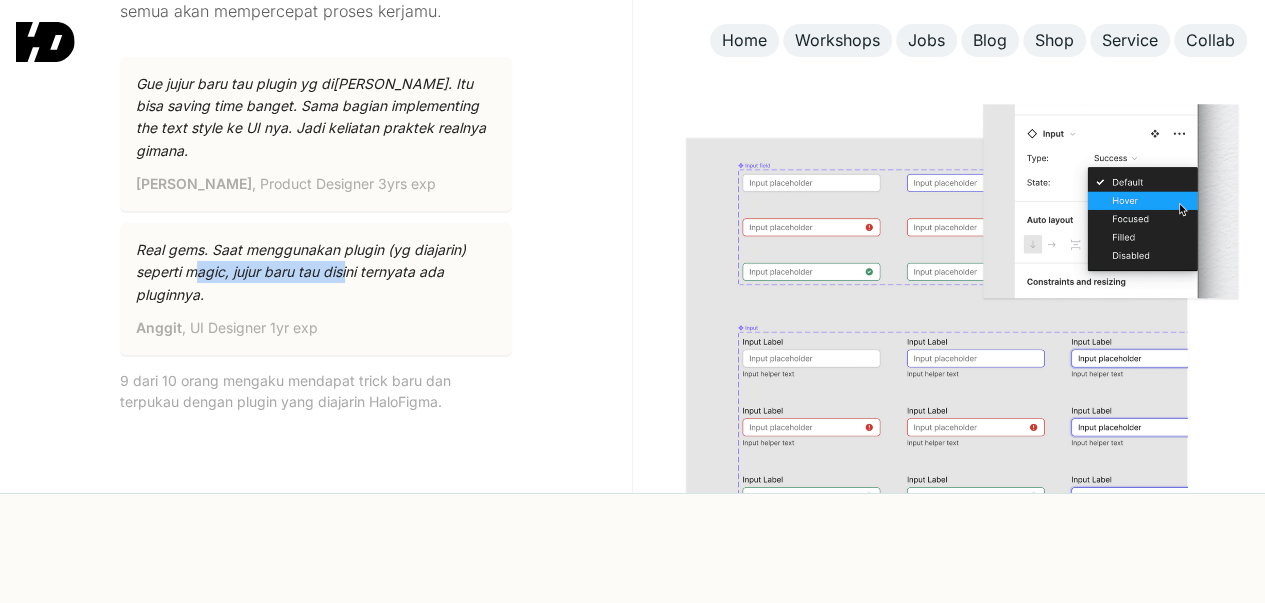 drag, startPoint x: 194, startPoint y: 218, endPoint x: 373, endPoint y: 221, distance: 179.02513 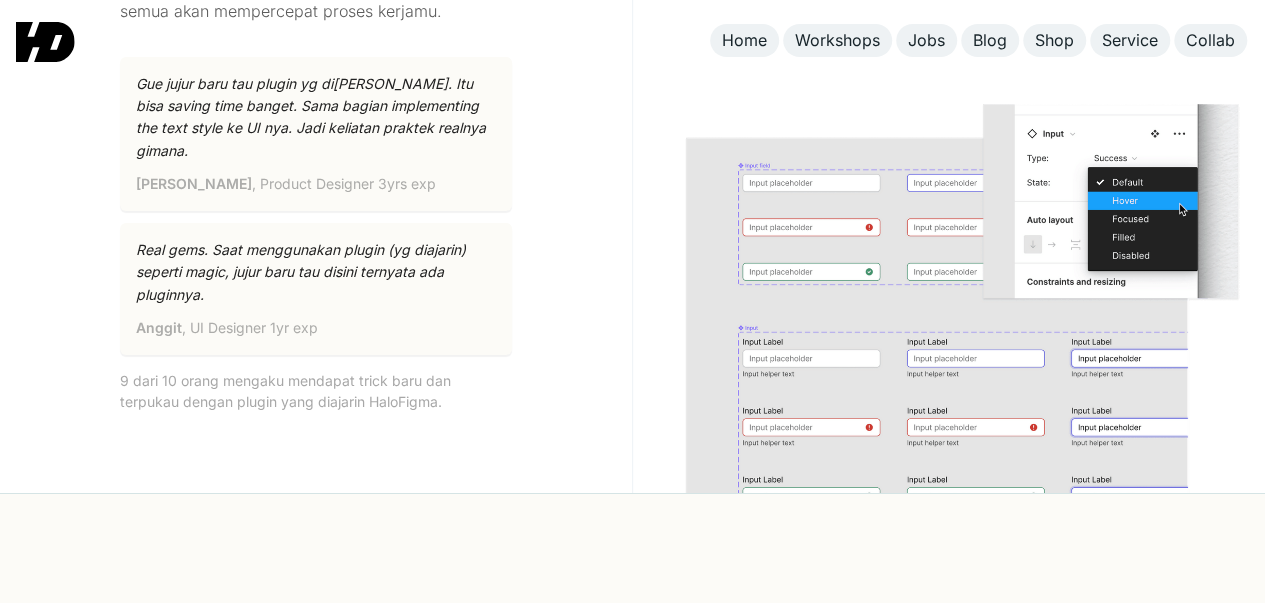 click on "Real gems. Saat menggunakan plugin (yg diajarin) seperti magic, jujur baru tau disini ternyata ada pluginnya." at bounding box center (316, 272) 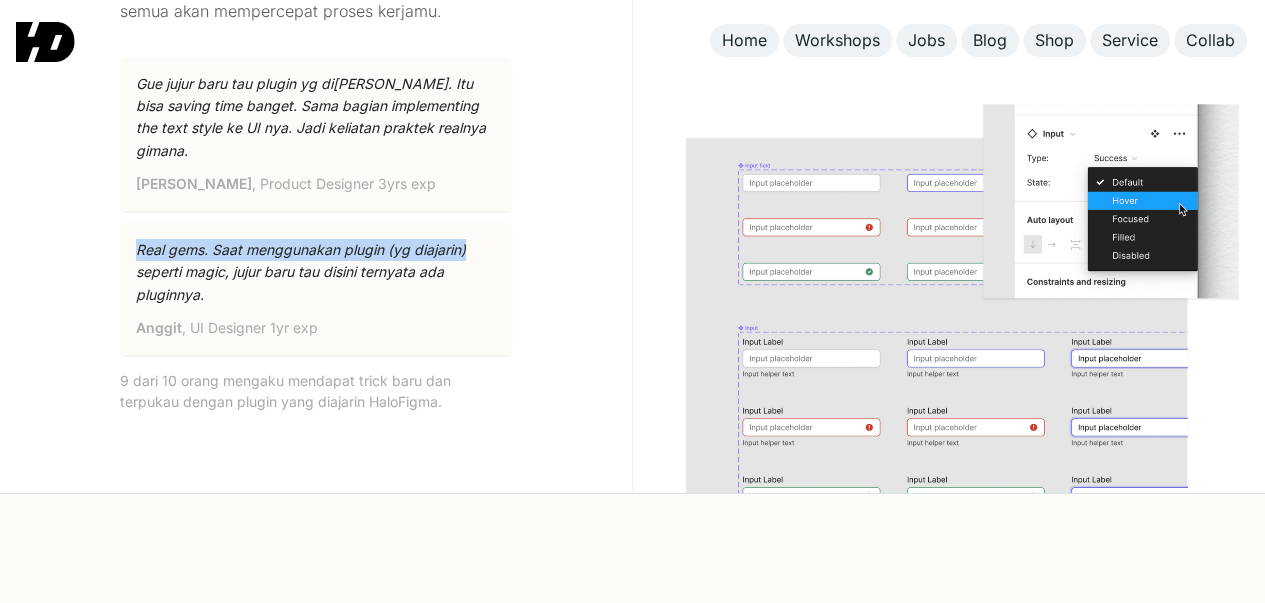 drag, startPoint x: 136, startPoint y: 195, endPoint x: 468, endPoint y: 199, distance: 332.0241 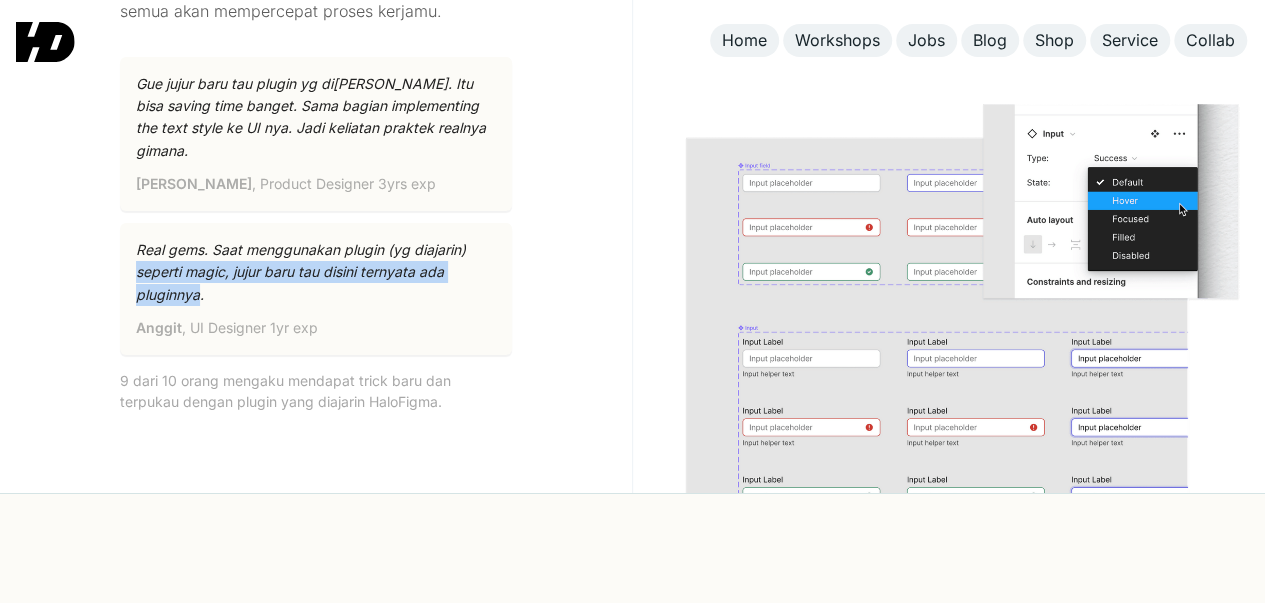 drag, startPoint x: 130, startPoint y: 222, endPoint x: 200, endPoint y: 235, distance: 71.19691 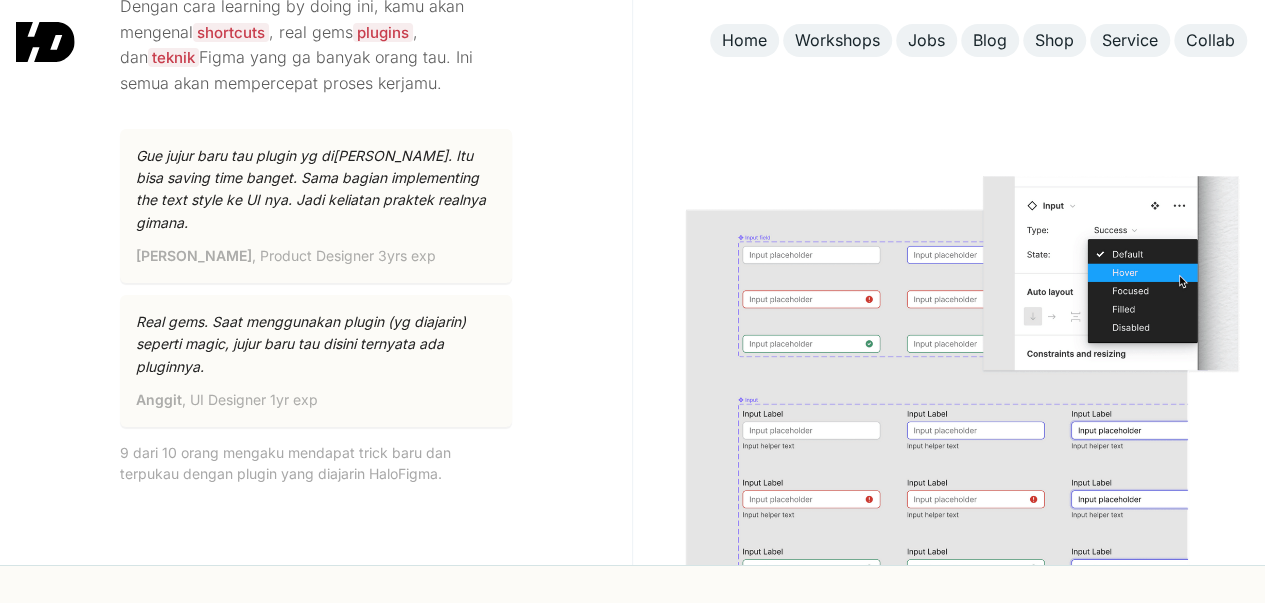 scroll, scrollTop: 3400, scrollLeft: 0, axis: vertical 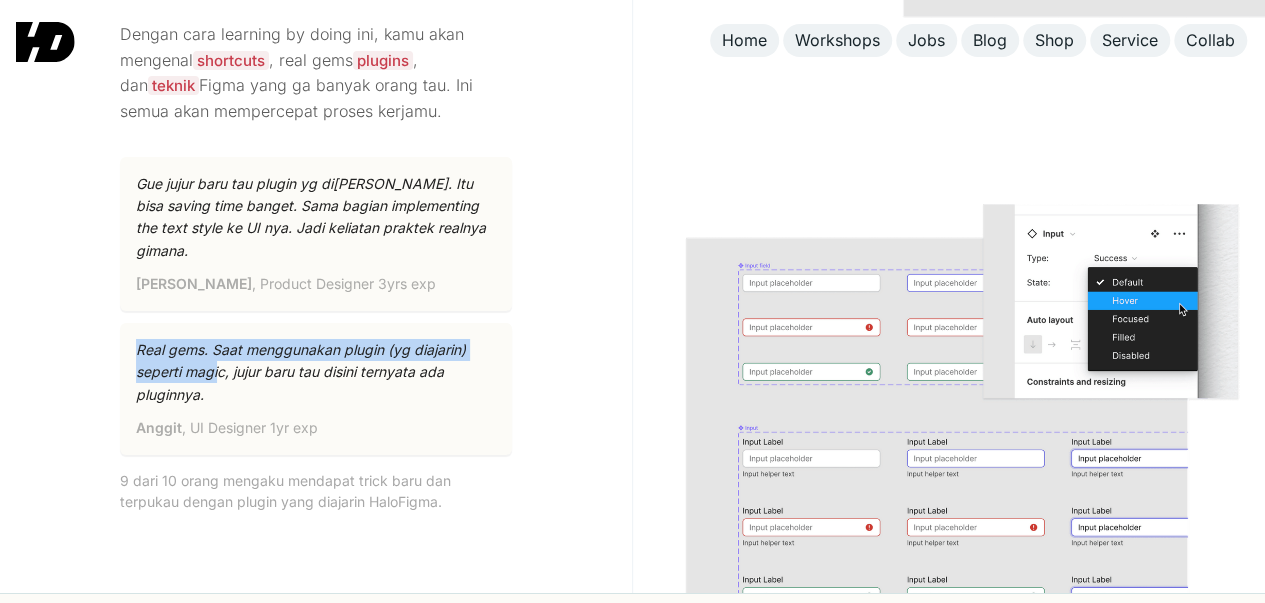 drag, startPoint x: 132, startPoint y: 299, endPoint x: 234, endPoint y: 308, distance: 102.396286 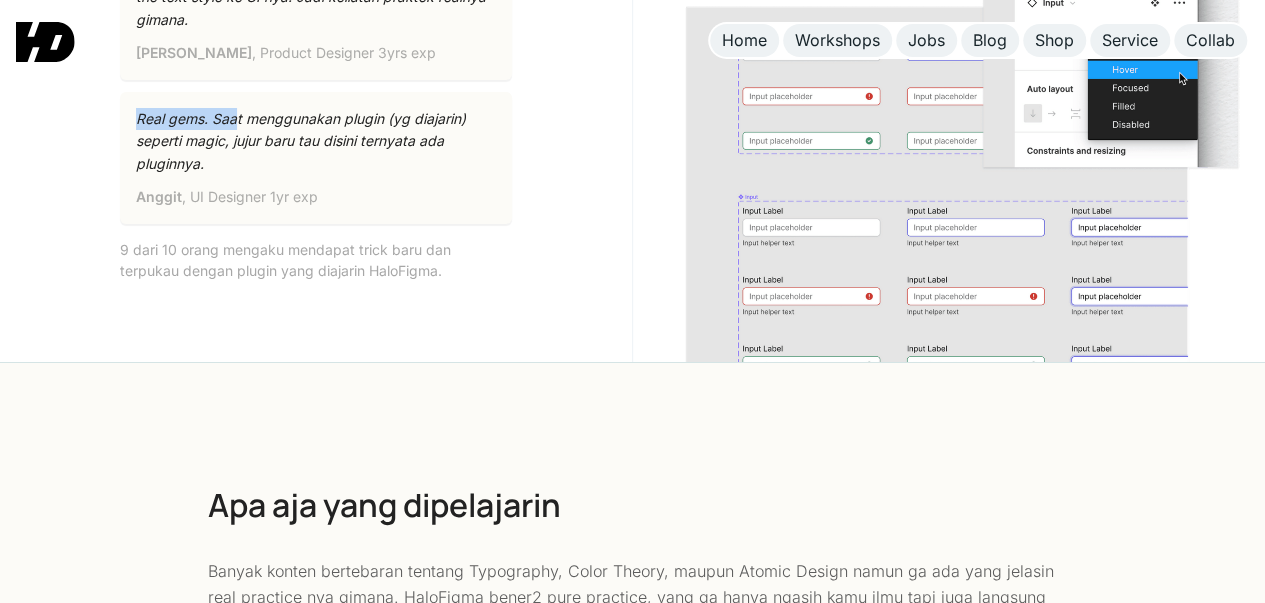 scroll, scrollTop: 3600, scrollLeft: 0, axis: vertical 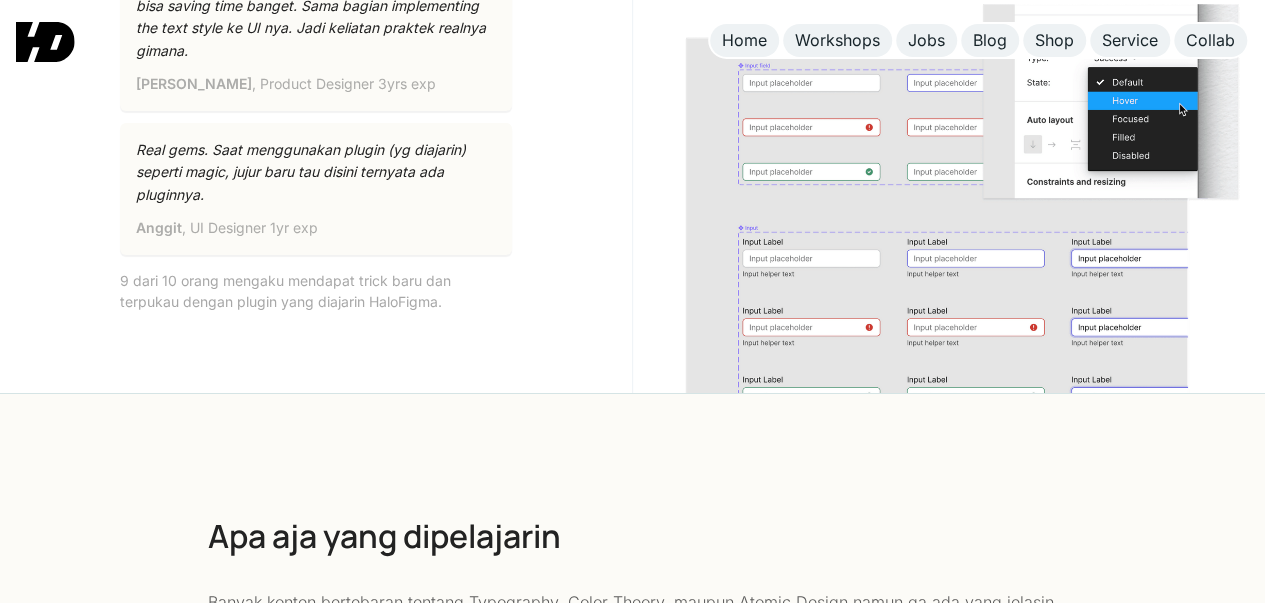 click on "Real gems. Saat menggunakan plugin (yg diajarin) seperti magic, jujur baru tau disini ternyata ada pluginnya." at bounding box center (316, 172) 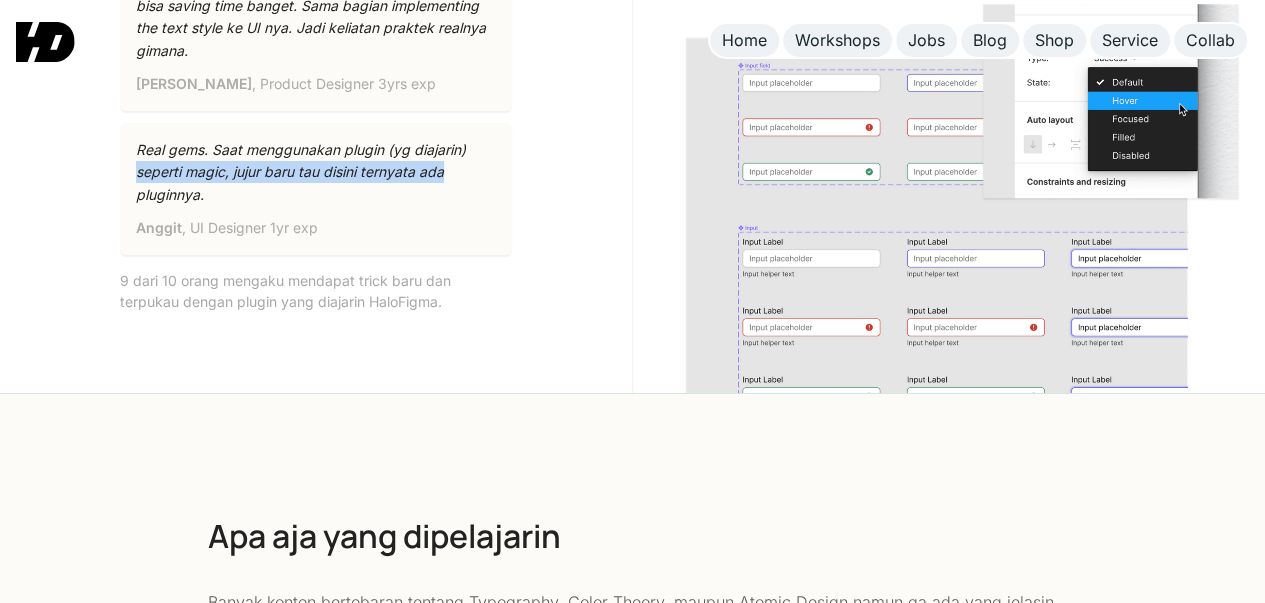 drag, startPoint x: 136, startPoint y: 125, endPoint x: 445, endPoint y: 126, distance: 309.00162 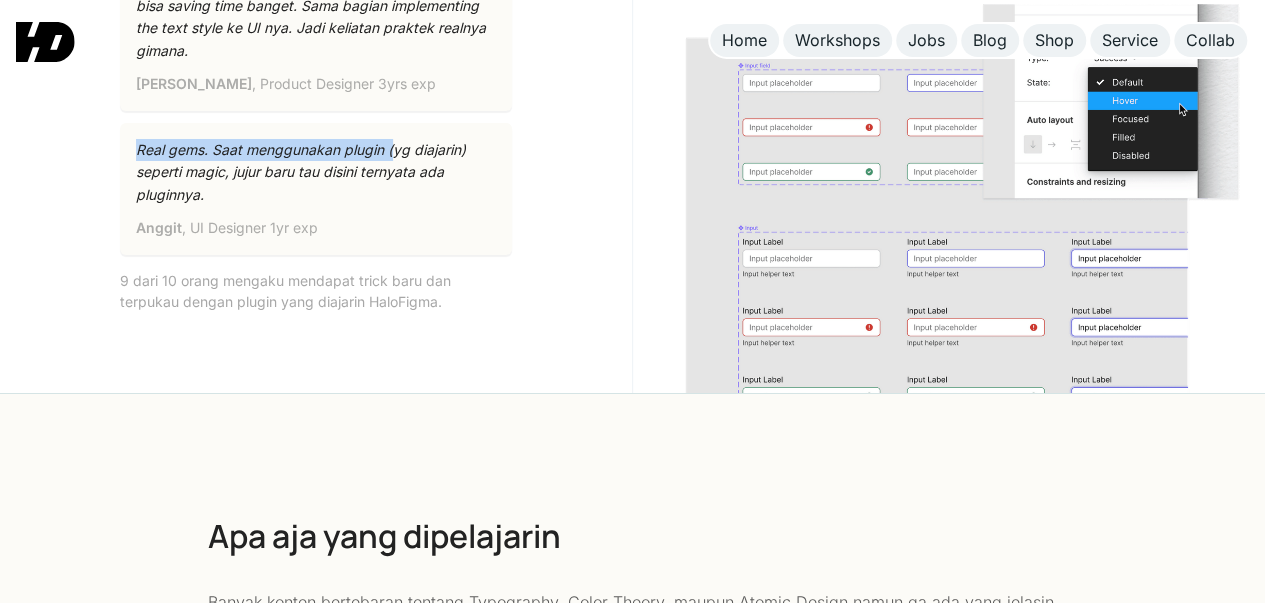drag, startPoint x: 132, startPoint y: 99, endPoint x: 394, endPoint y: 92, distance: 262.0935 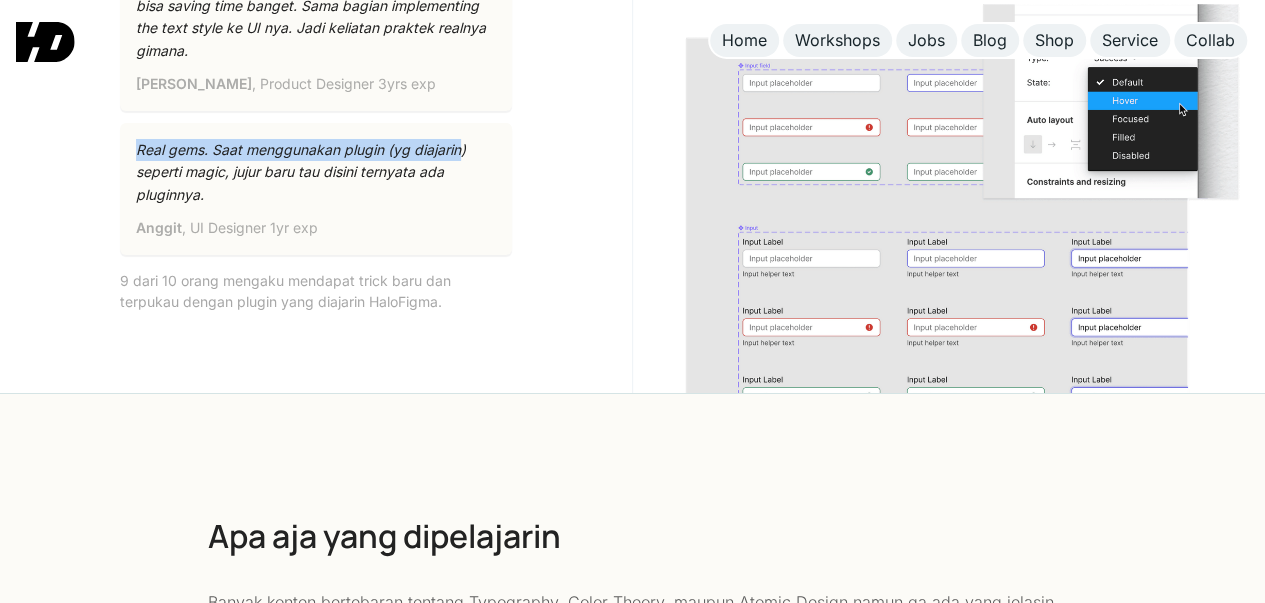 drag, startPoint x: 119, startPoint y: 99, endPoint x: 459, endPoint y: 107, distance: 340.09412 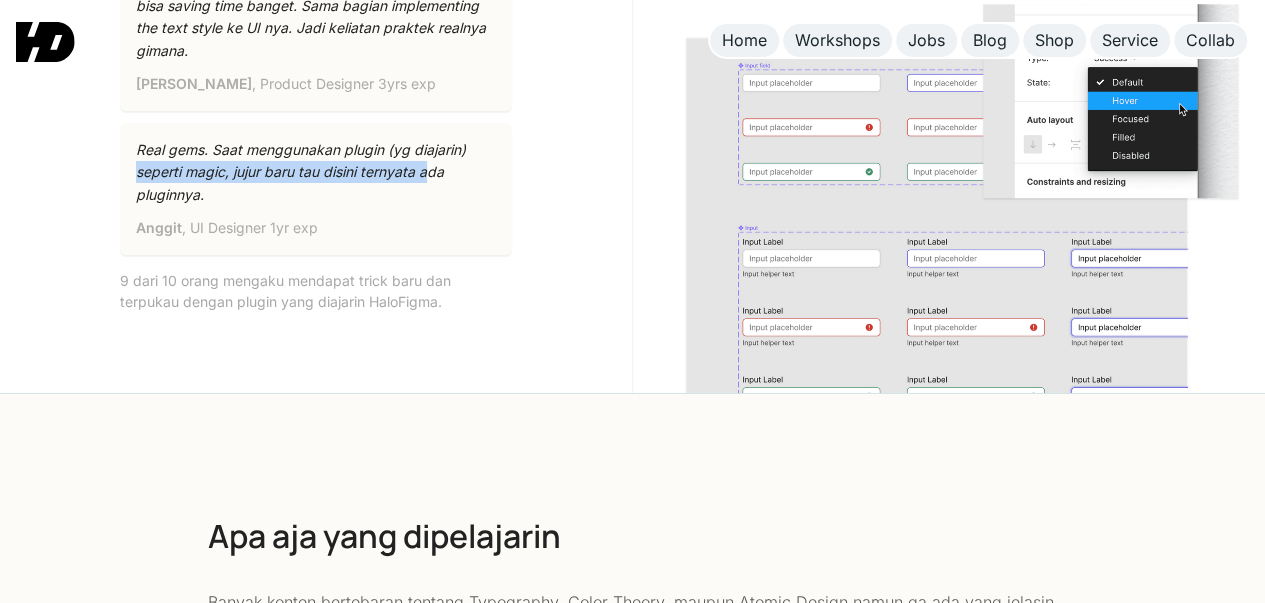 drag, startPoint x: 141, startPoint y: 119, endPoint x: 430, endPoint y: 131, distance: 289.24902 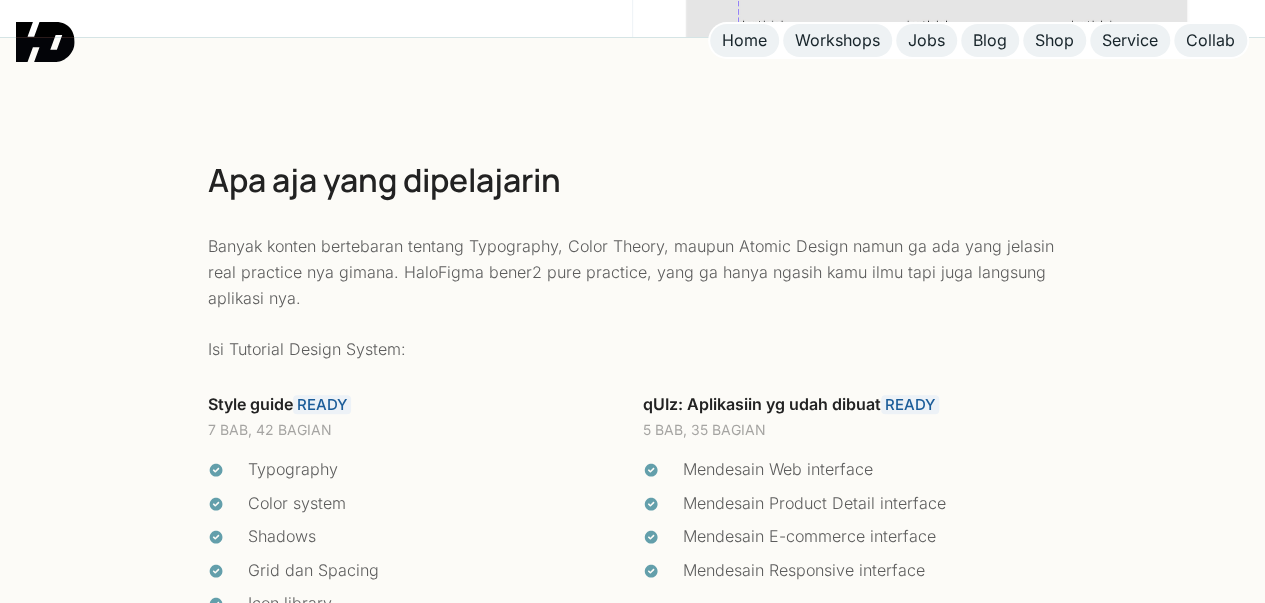 scroll, scrollTop: 4000, scrollLeft: 0, axis: vertical 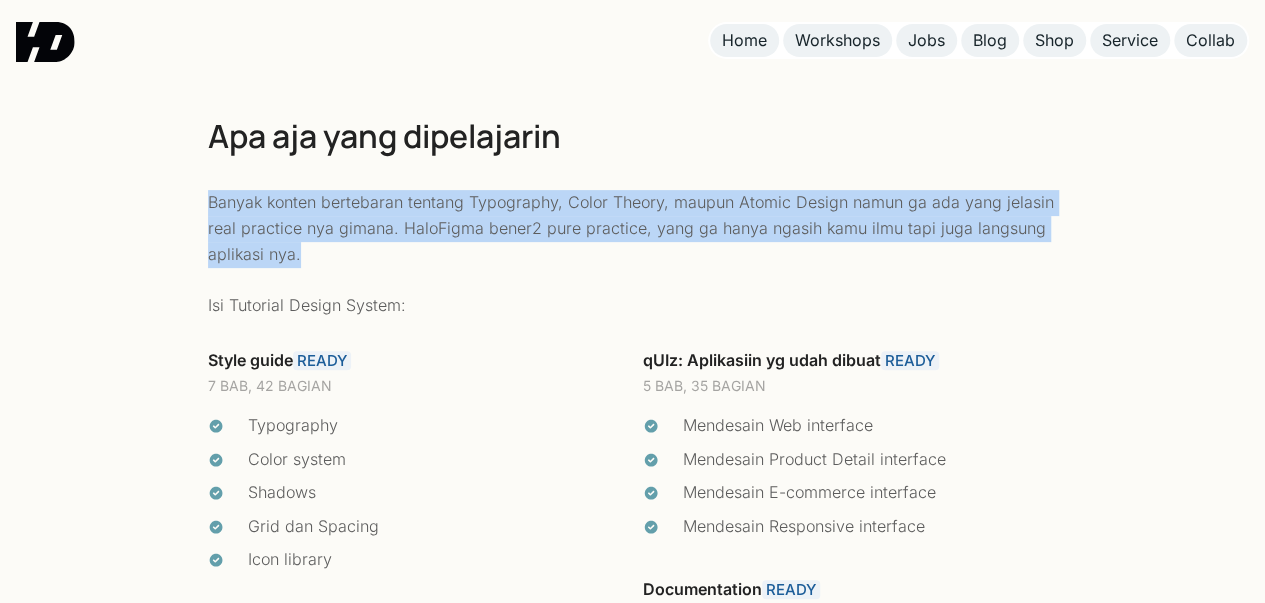 drag, startPoint x: 204, startPoint y: 154, endPoint x: 390, endPoint y: 213, distance: 195.13329 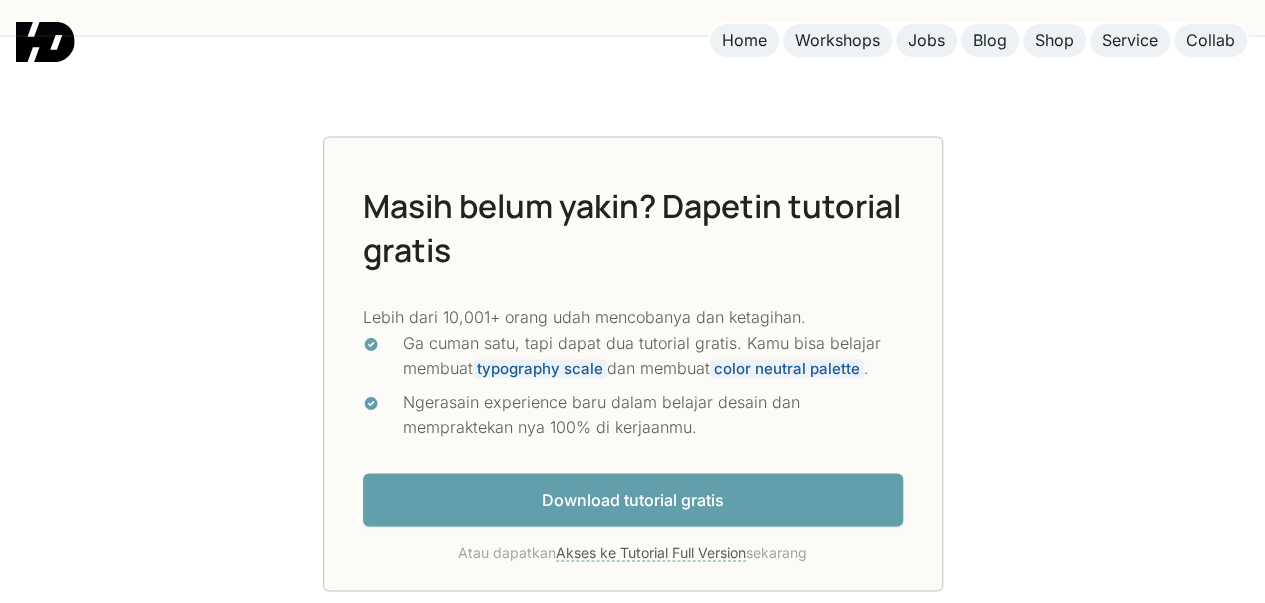 scroll, scrollTop: 5200, scrollLeft: 0, axis: vertical 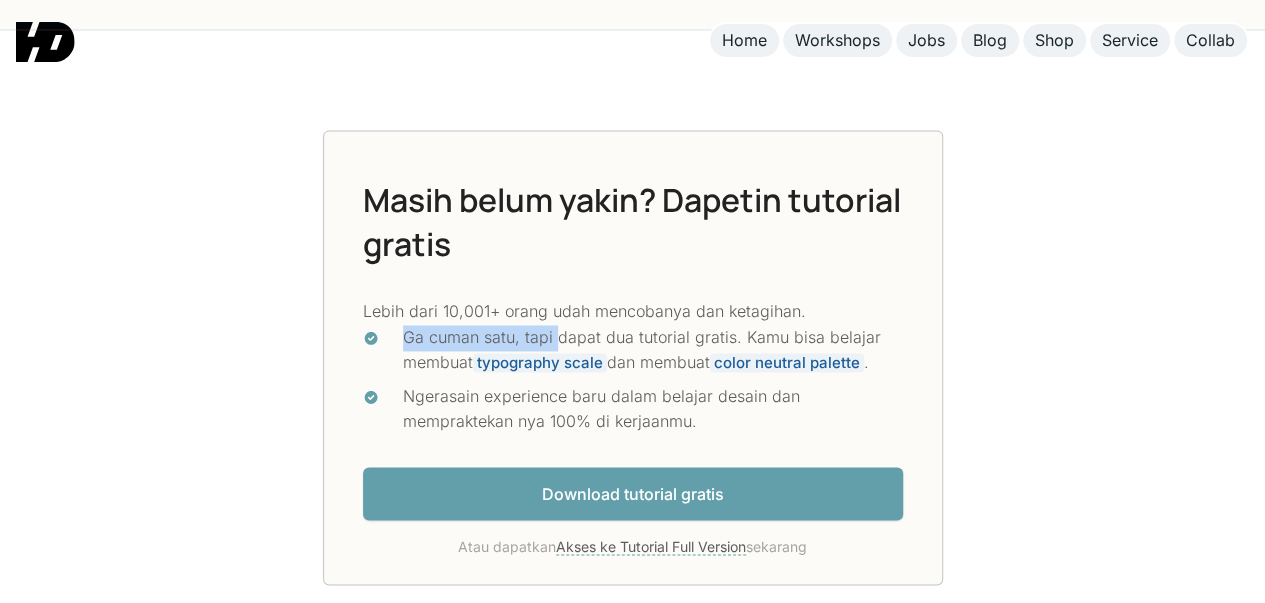 drag, startPoint x: 390, startPoint y: 276, endPoint x: 553, endPoint y: 277, distance: 163.00307 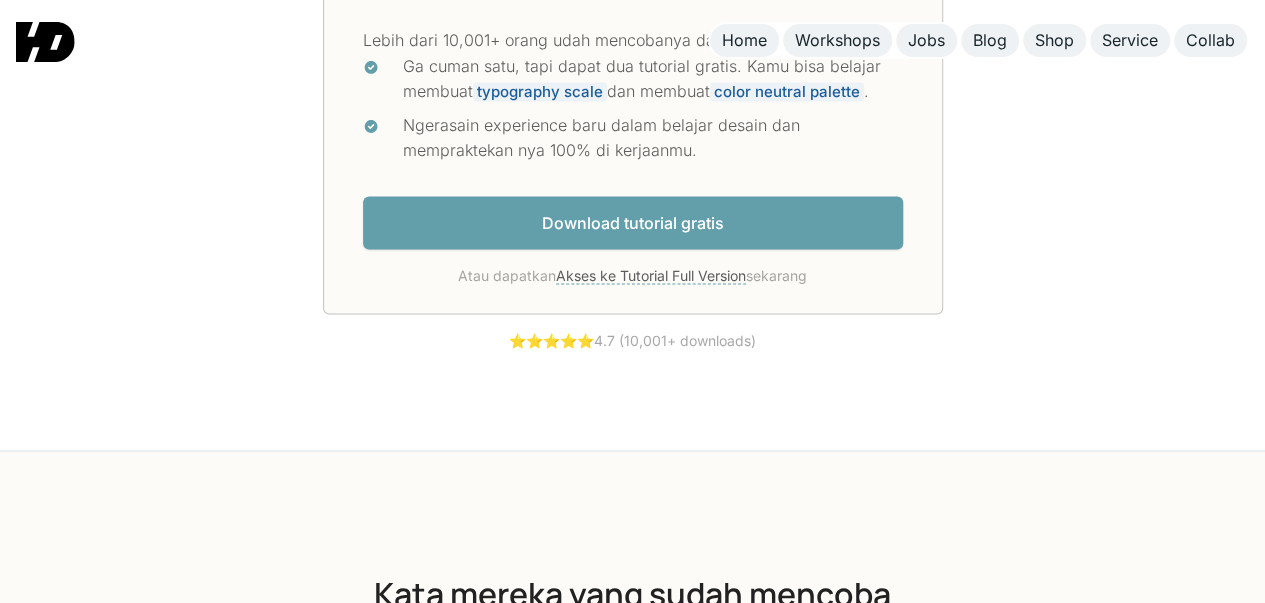 scroll, scrollTop: 5400, scrollLeft: 0, axis: vertical 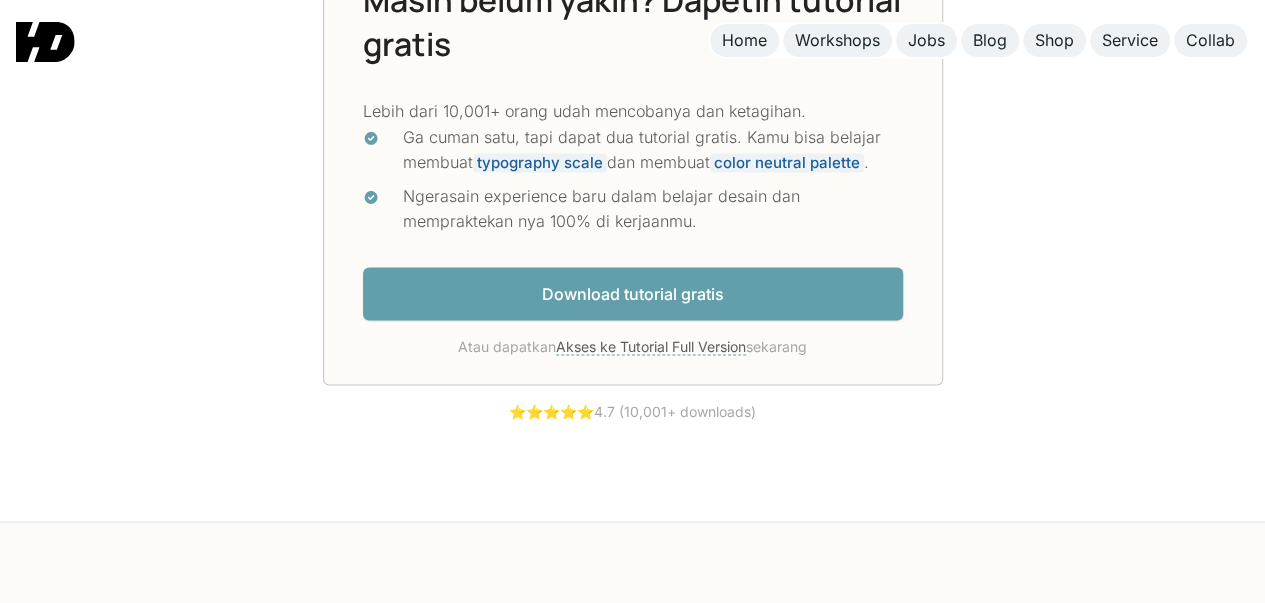 click on "Download tutorial gratis" at bounding box center [633, 293] 